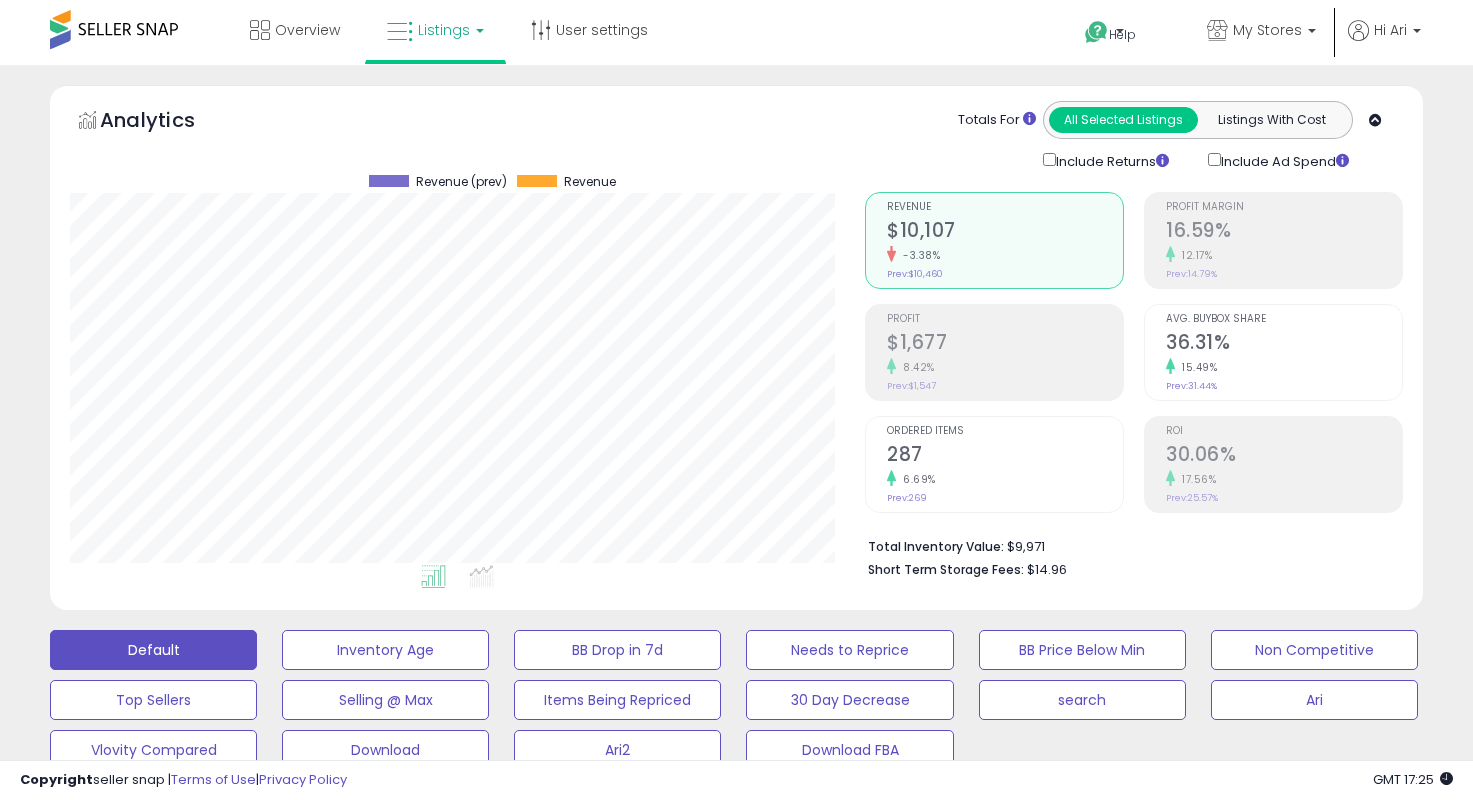 select on "**" 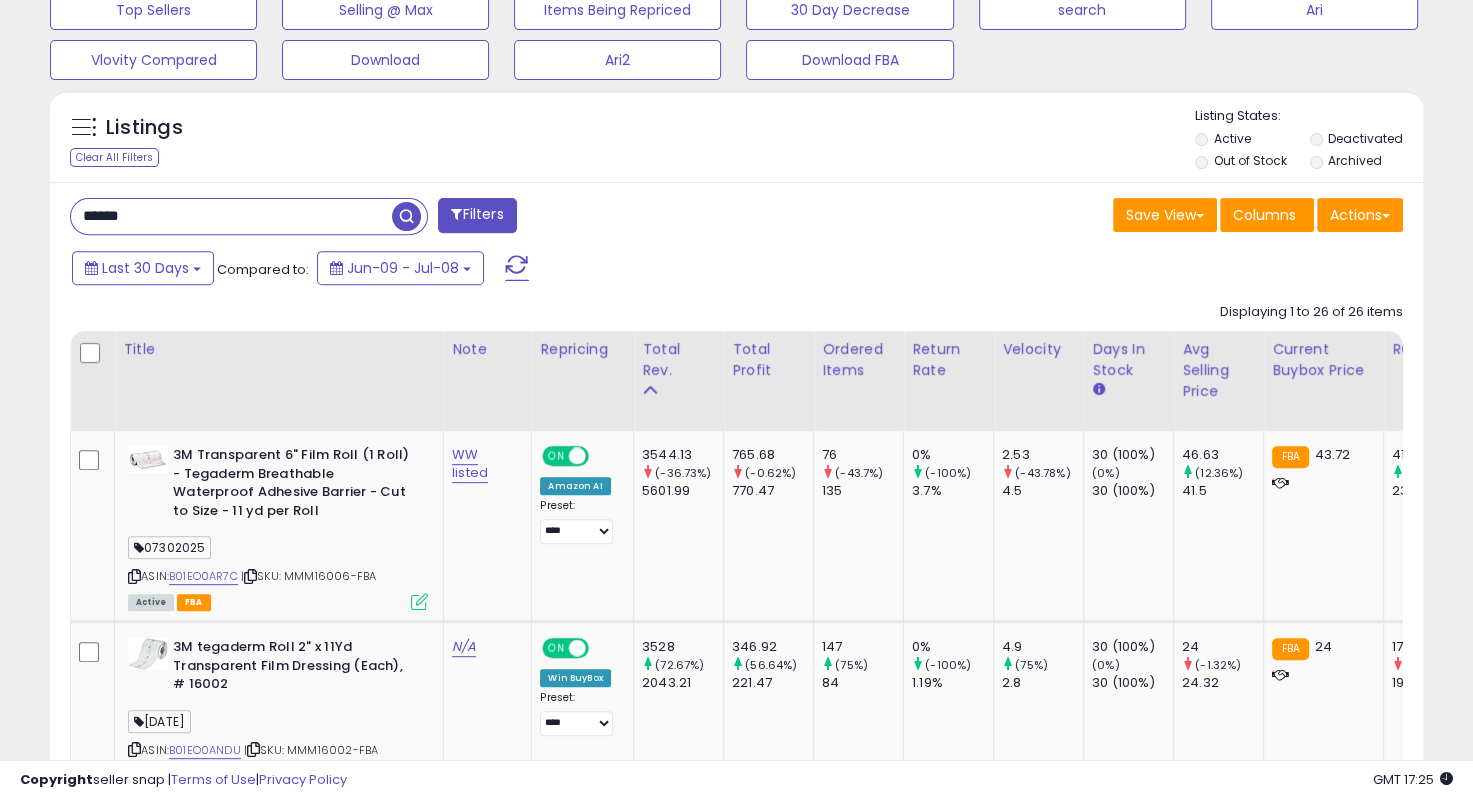 scroll, scrollTop: 690, scrollLeft: 0, axis: vertical 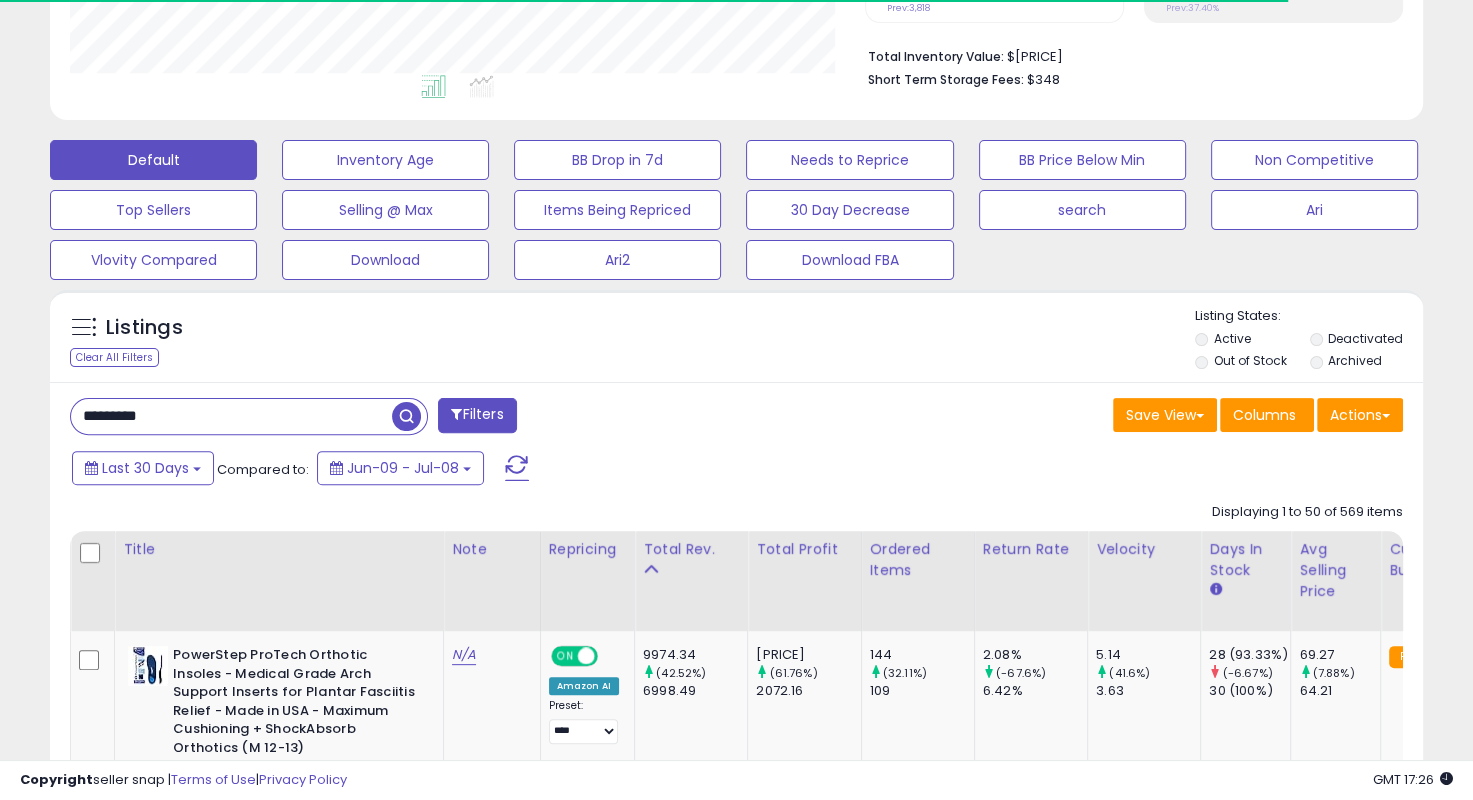click on "*********
Filters
Save View
Save As New View
Update Current View" at bounding box center (736, 5770) 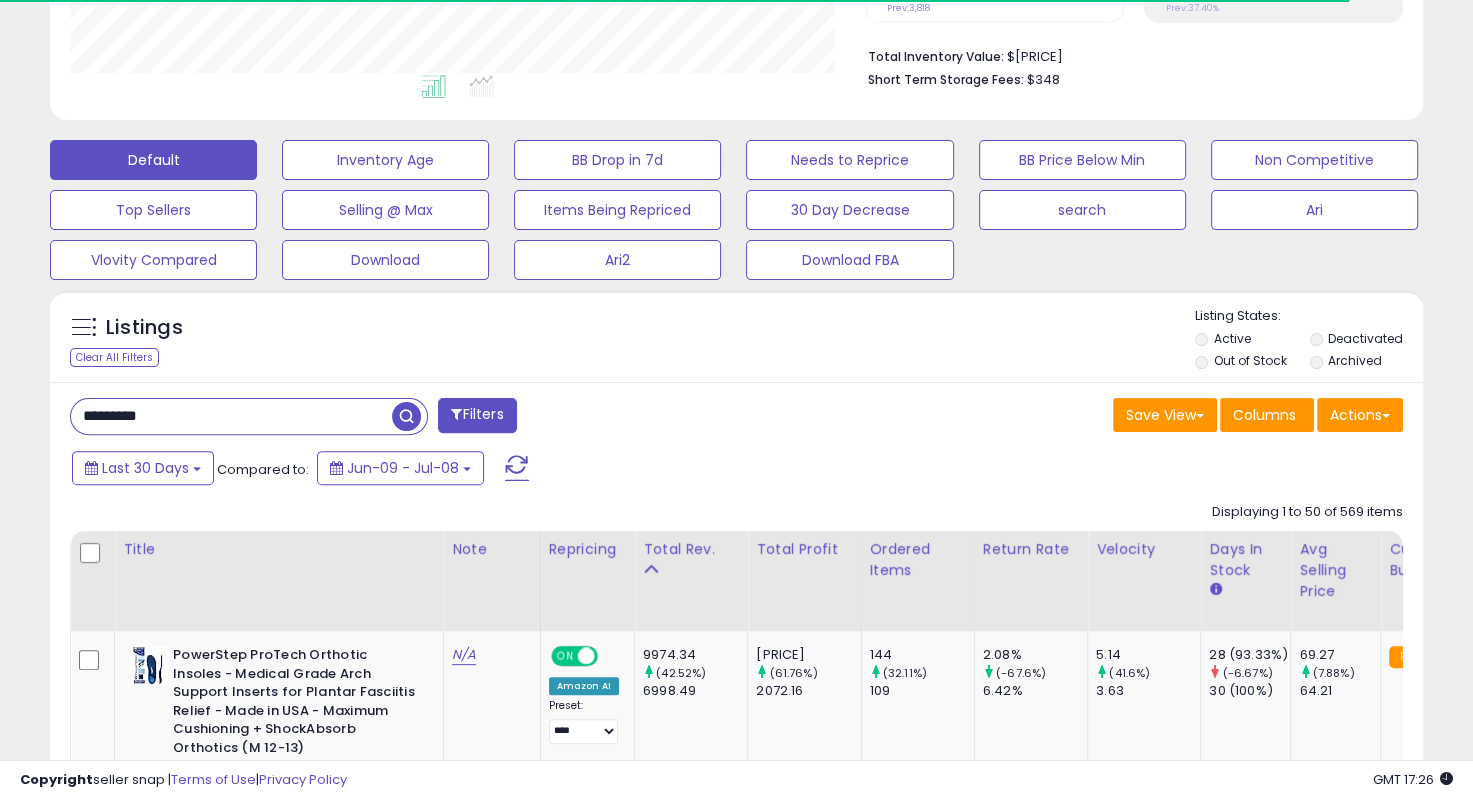 scroll, scrollTop: 890, scrollLeft: 0, axis: vertical 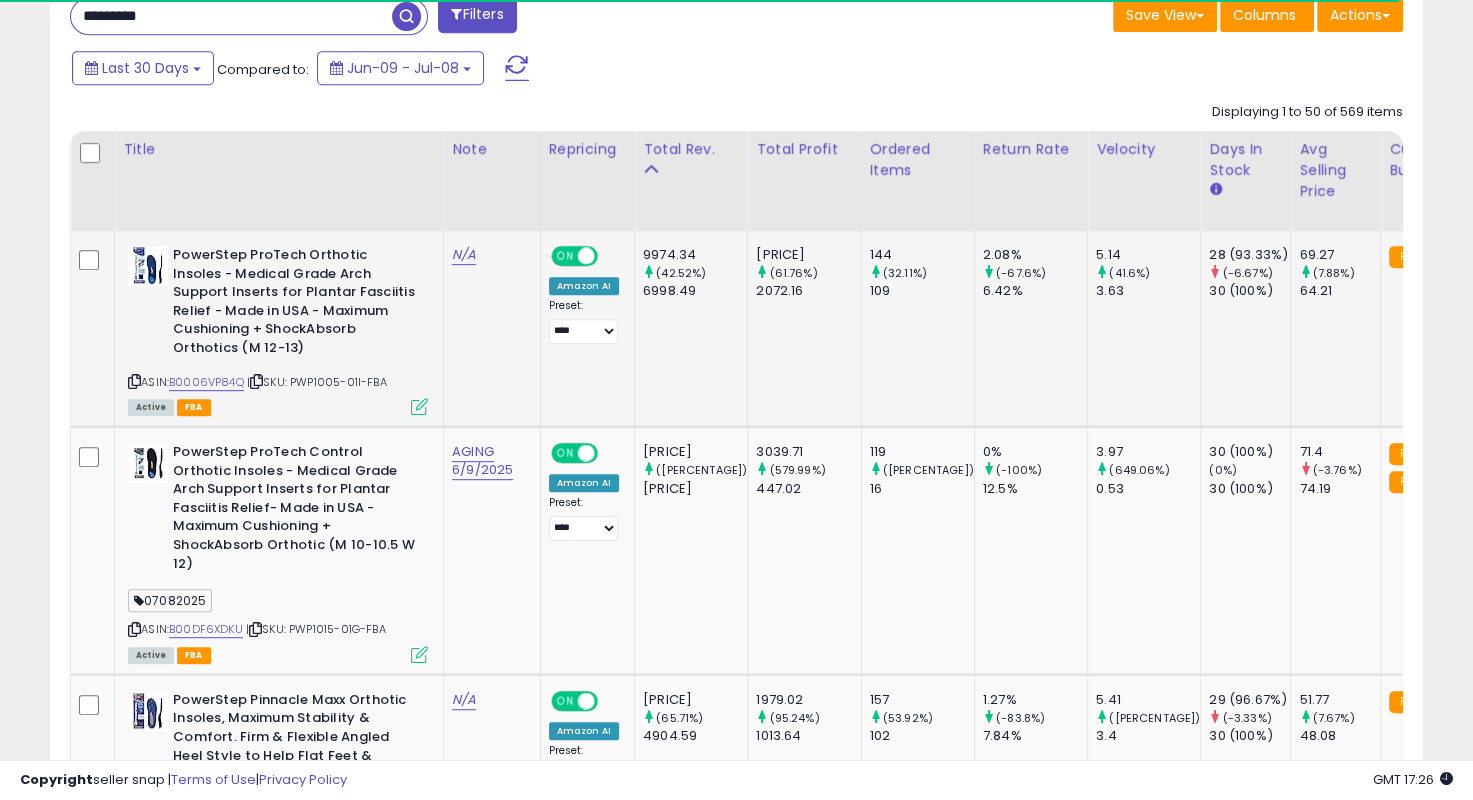 drag, startPoint x: 437, startPoint y: 368, endPoint x: 408, endPoint y: 369, distance: 29.017237 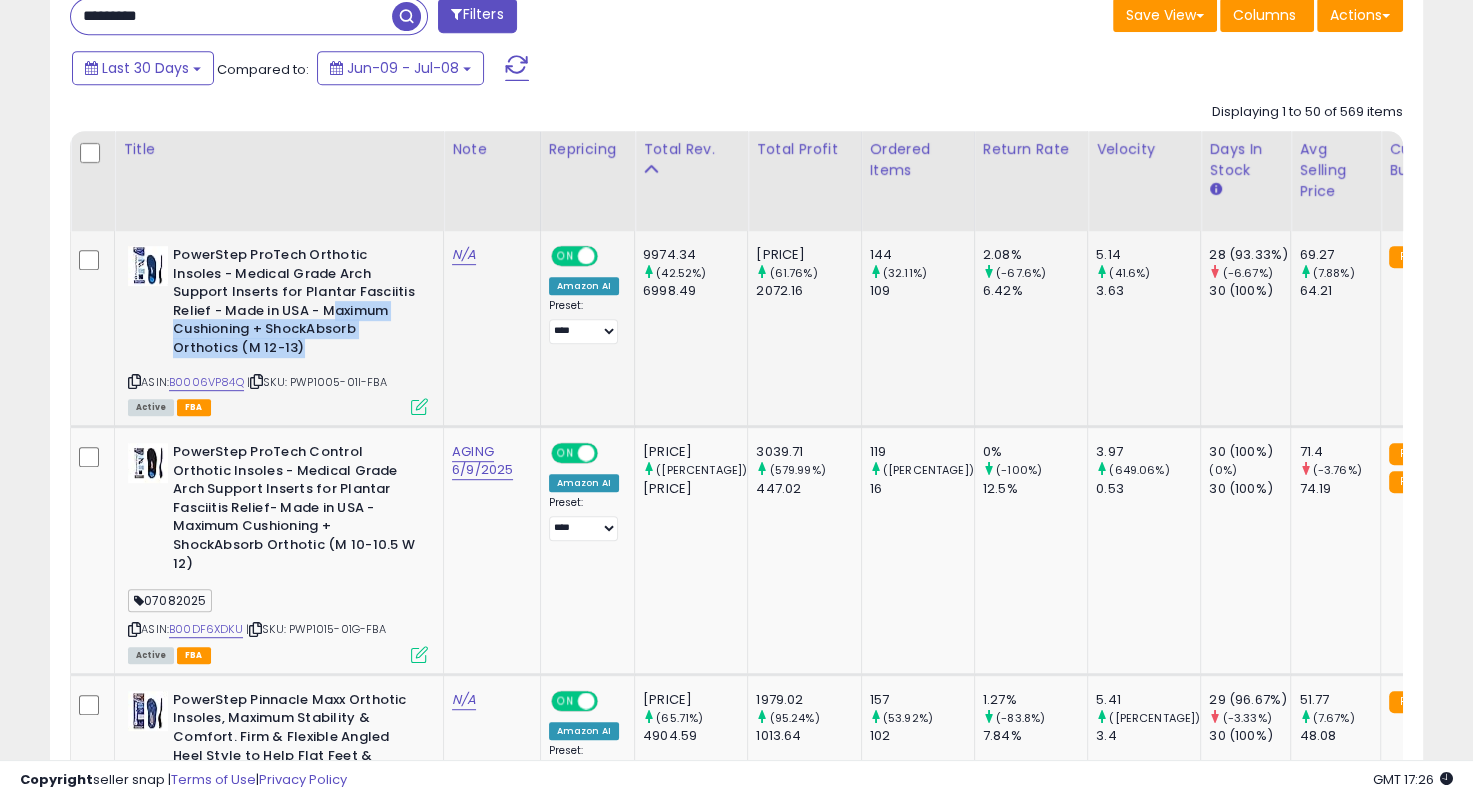 drag, startPoint x: 286, startPoint y: 302, endPoint x: 365, endPoint y: 356, distance: 95.692215 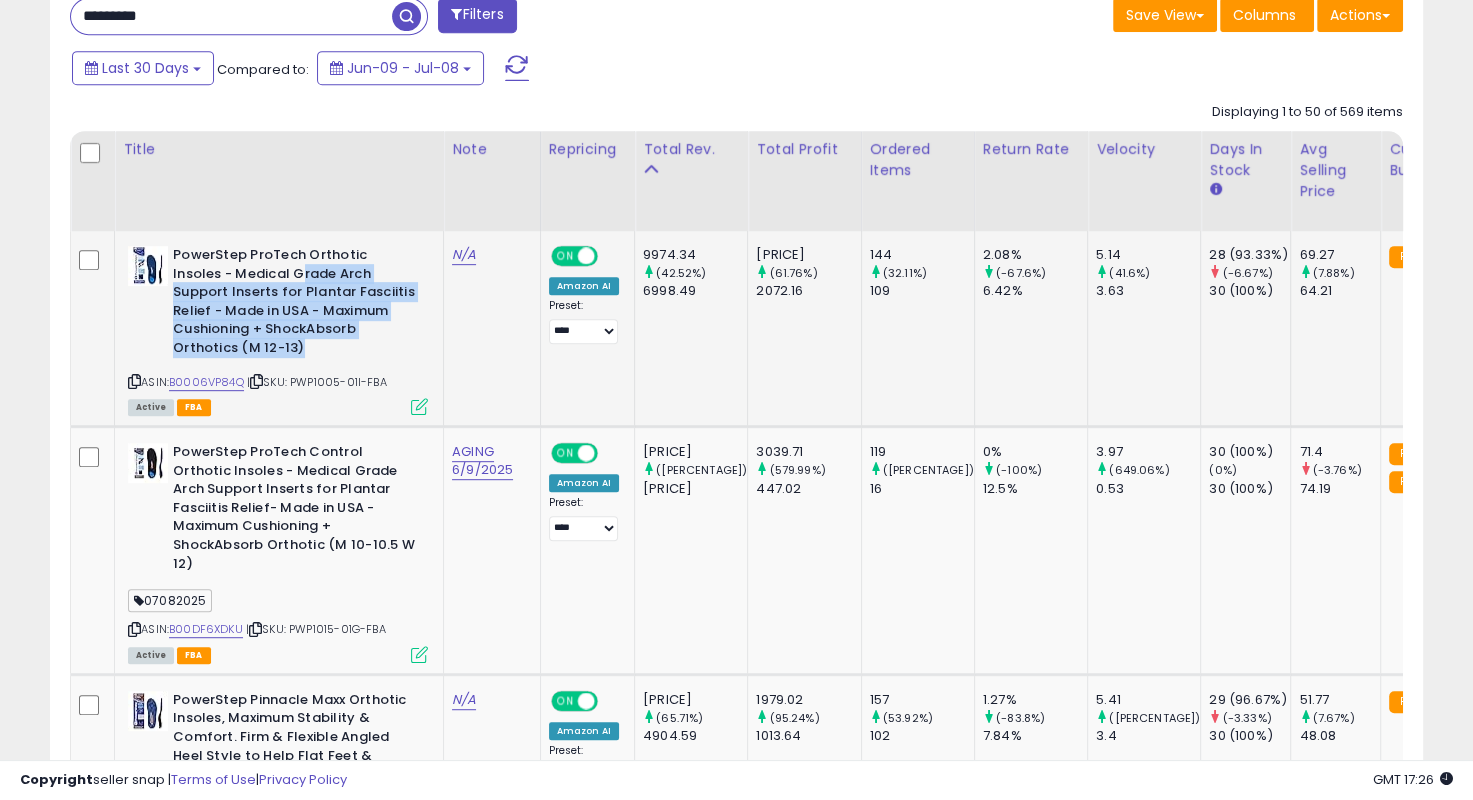 drag, startPoint x: 344, startPoint y: 346, endPoint x: 249, endPoint y: 266, distance: 124.197426 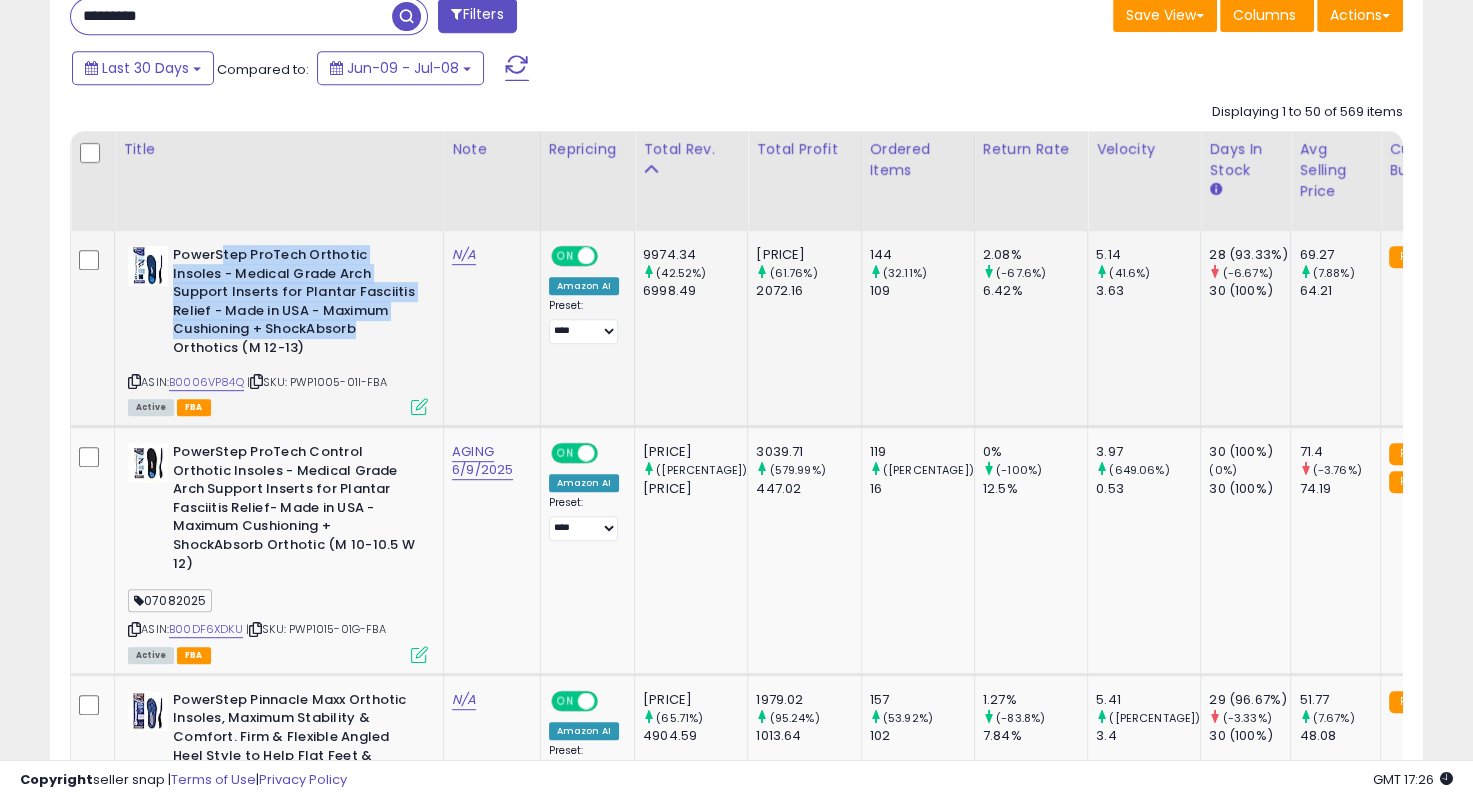drag, startPoint x: 224, startPoint y: 256, endPoint x: 360, endPoint y: 328, distance: 153.88307 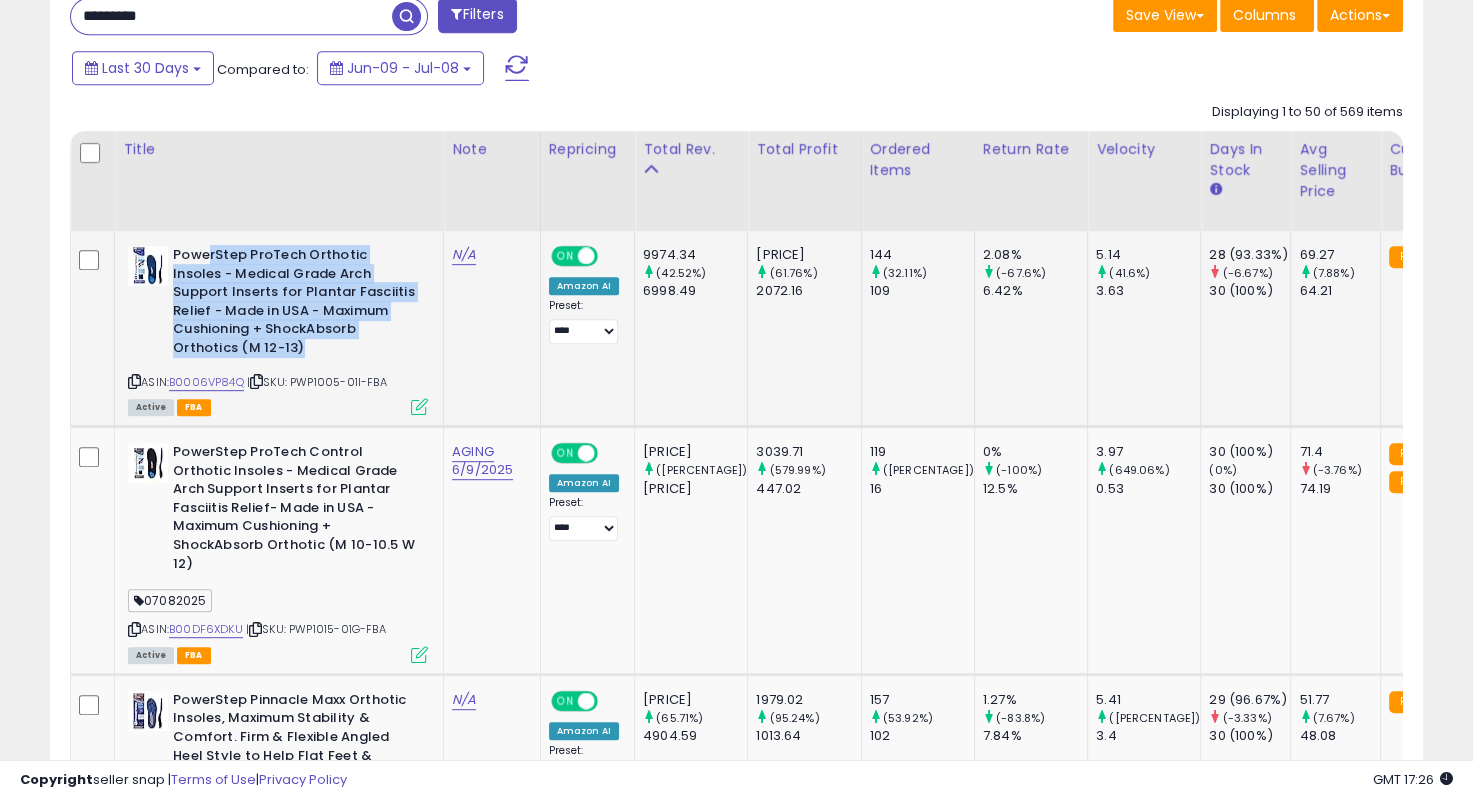 drag, startPoint x: 280, startPoint y: 271, endPoint x: 204, endPoint y: 255, distance: 77.665955 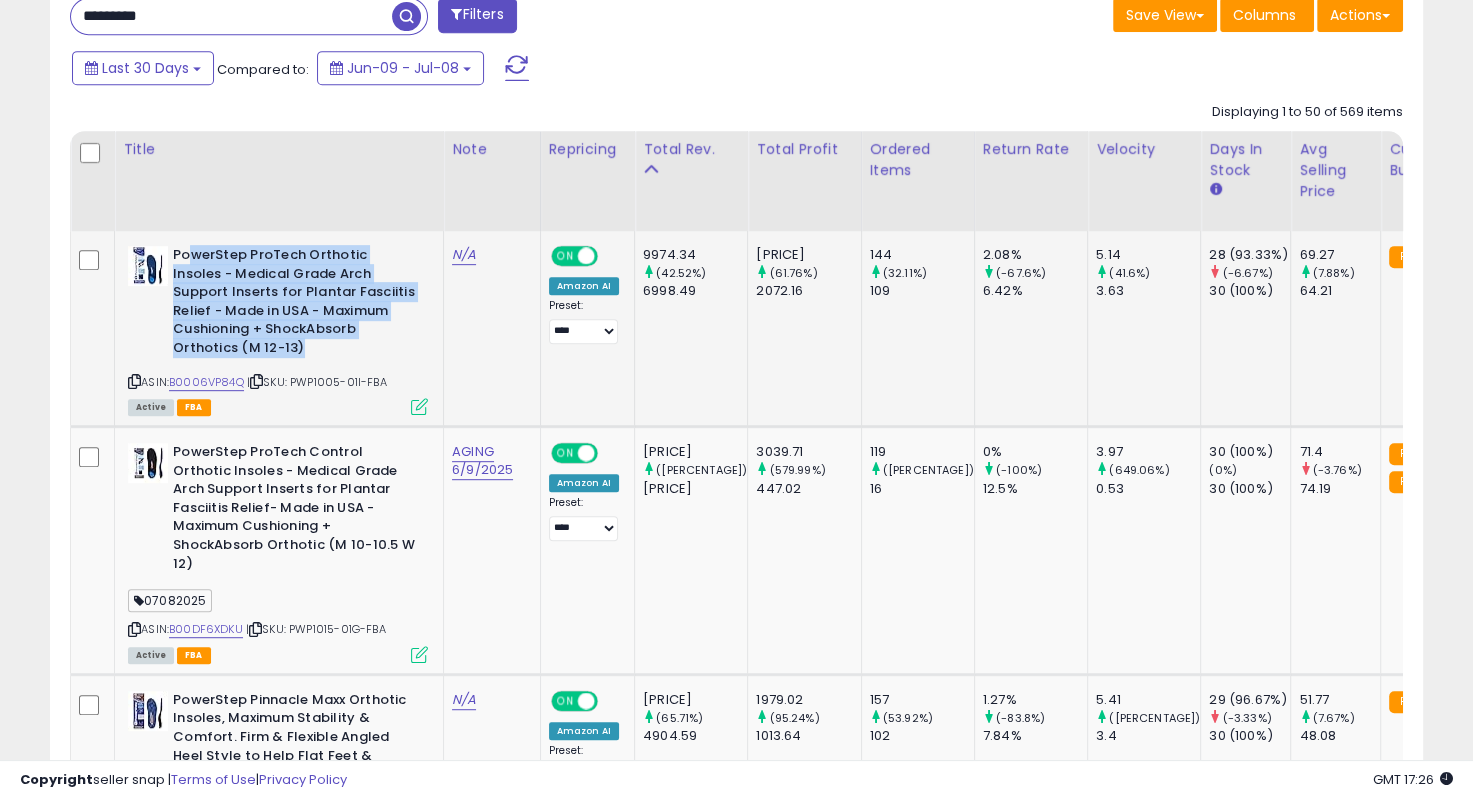 drag, startPoint x: 188, startPoint y: 252, endPoint x: 371, endPoint y: 352, distance: 208.54016 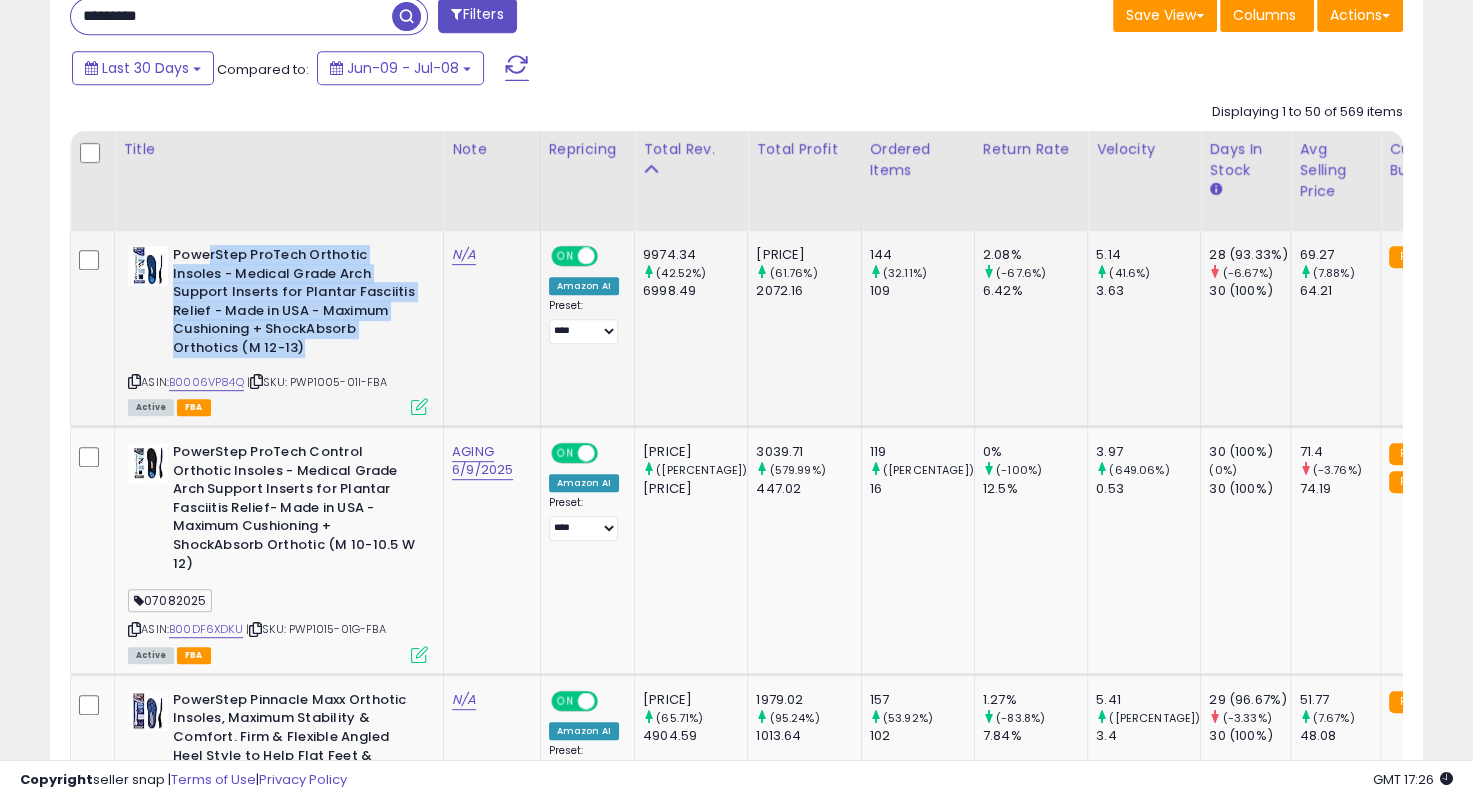 drag, startPoint x: 344, startPoint y: 347, endPoint x: 208, endPoint y: 257, distance: 163.0828 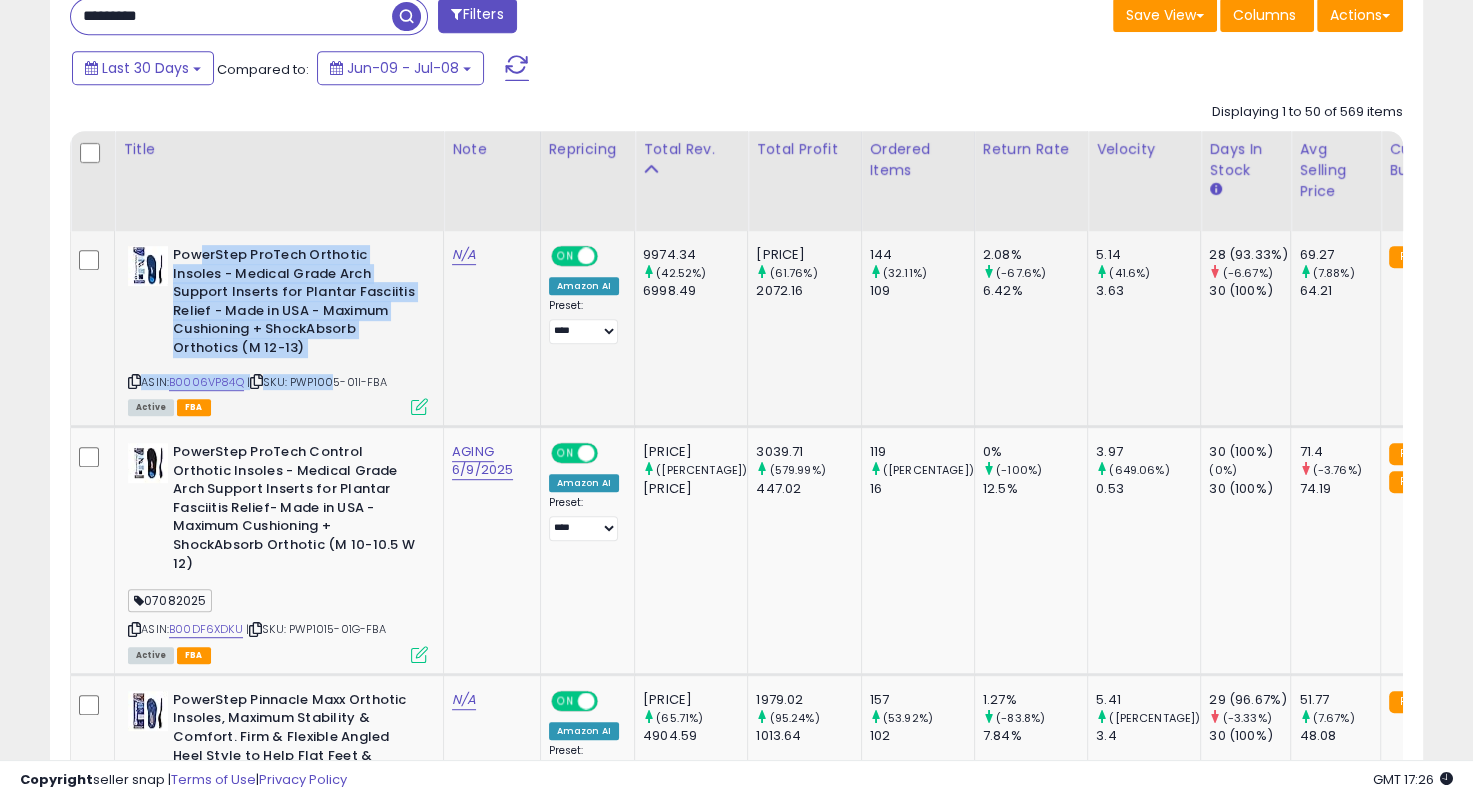 drag, startPoint x: 195, startPoint y: 252, endPoint x: 331, endPoint y: 361, distance: 174.29 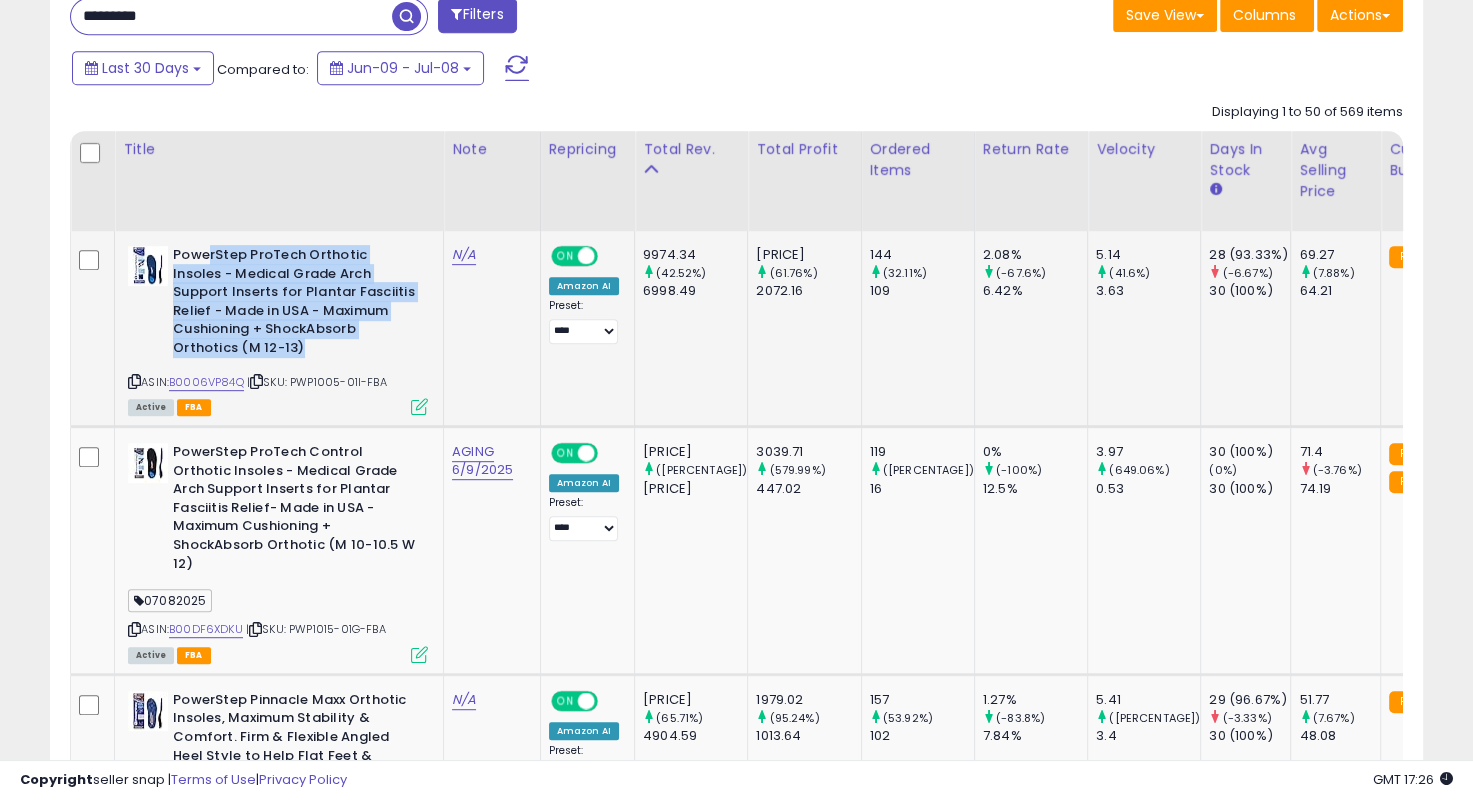 drag, startPoint x: 336, startPoint y: 344, endPoint x: 207, endPoint y: 256, distance: 156.15697 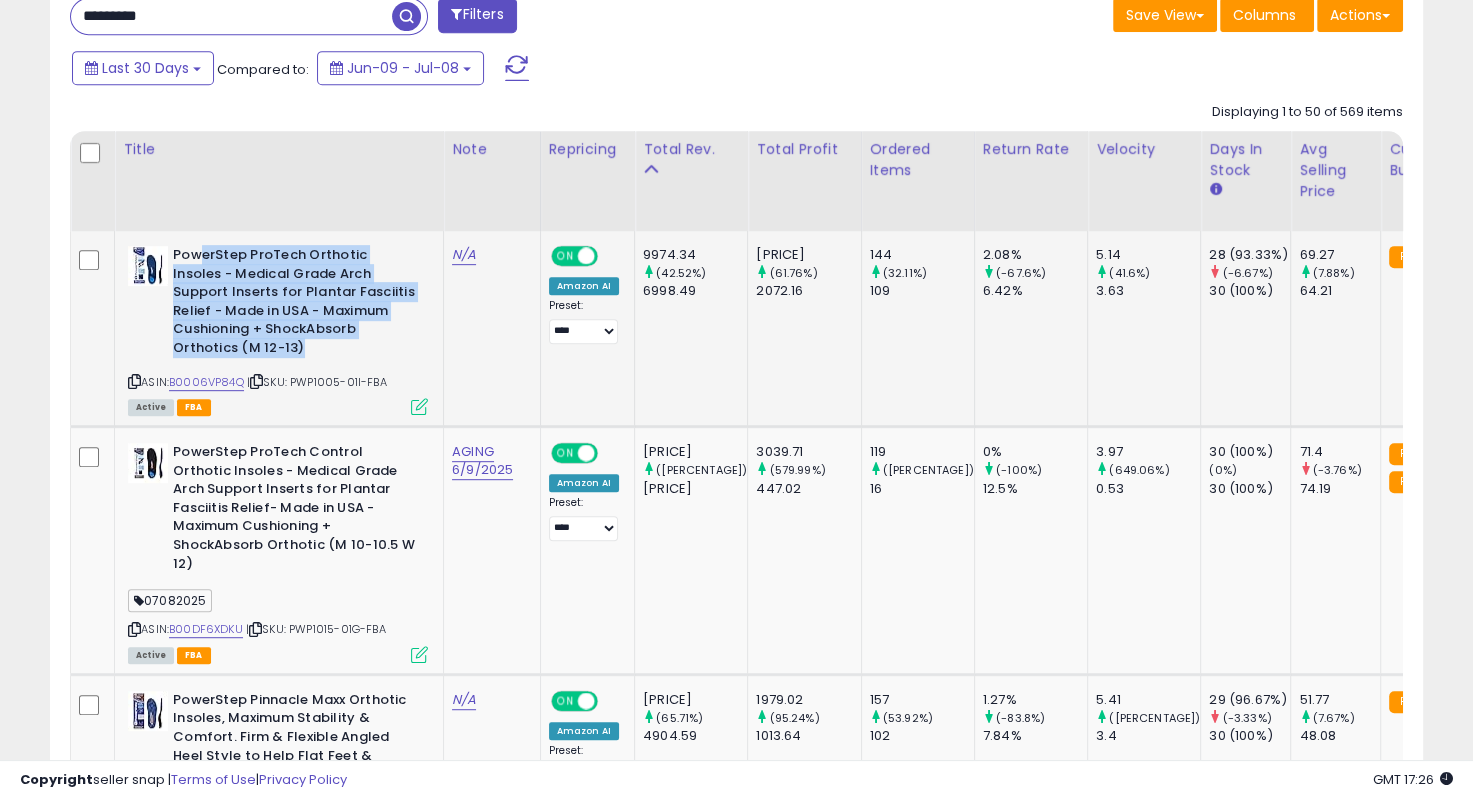 drag, startPoint x: 199, startPoint y: 251, endPoint x: 333, endPoint y: 350, distance: 166.60432 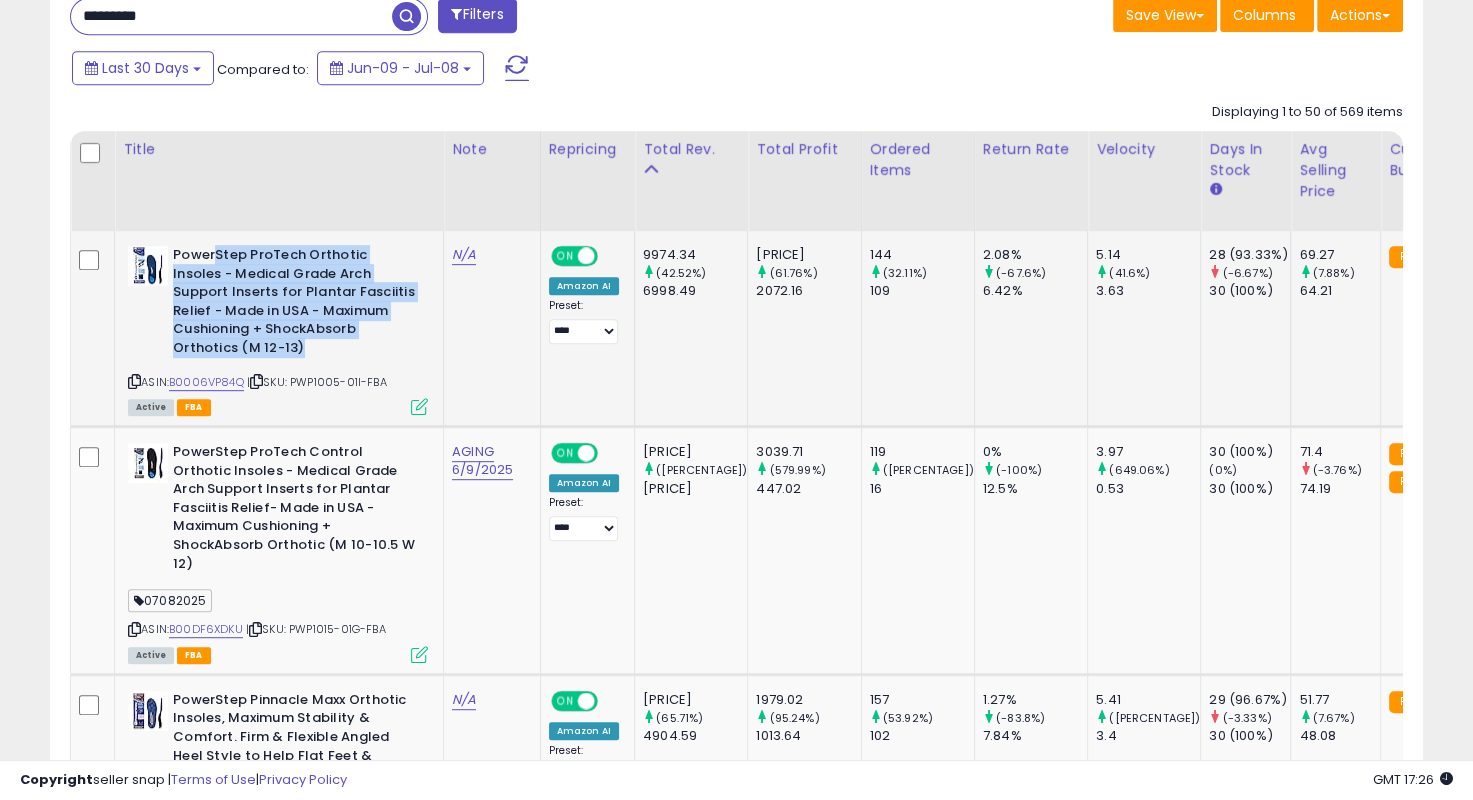 drag, startPoint x: 328, startPoint y: 341, endPoint x: 213, endPoint y: 258, distance: 141.82384 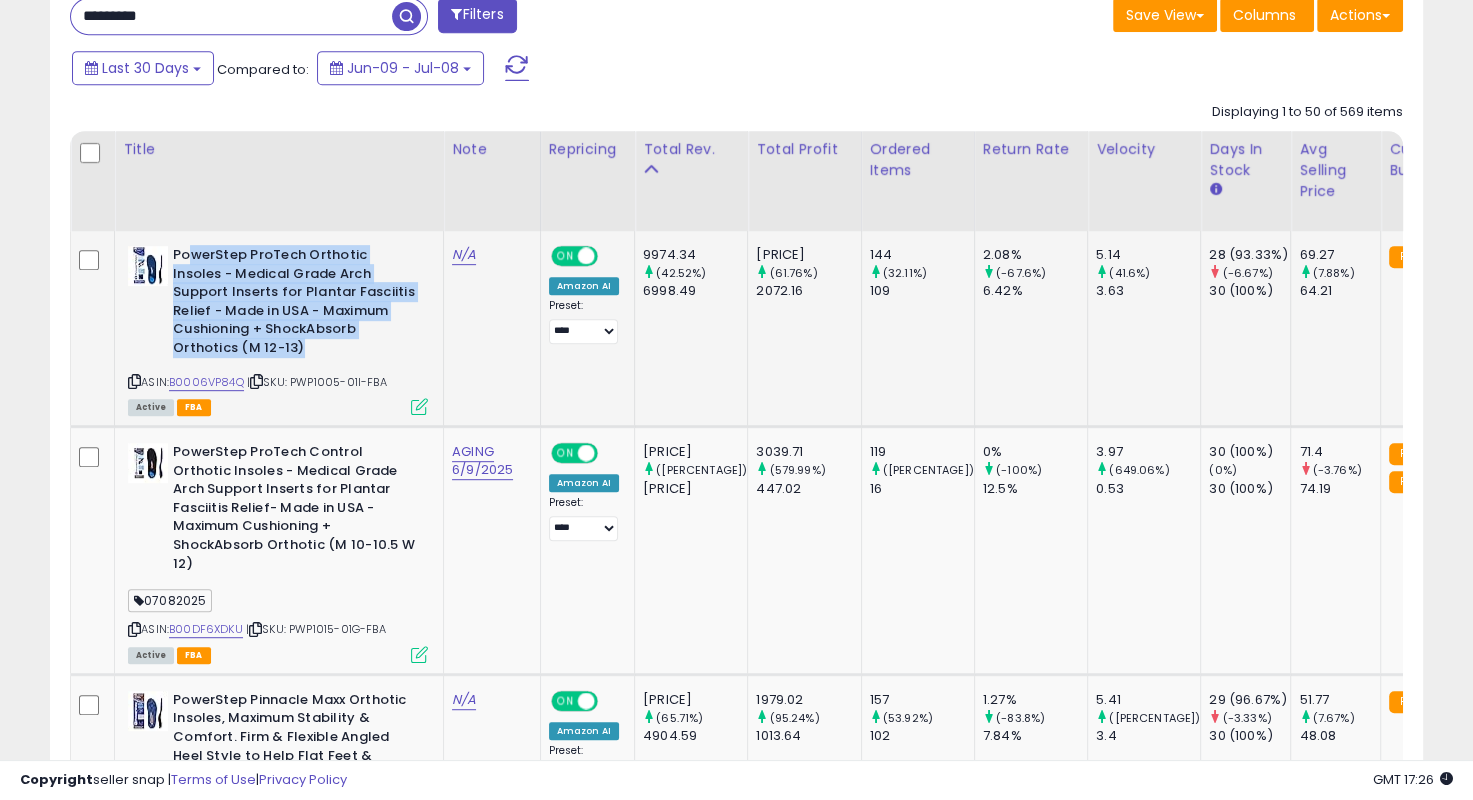 drag, startPoint x: 187, startPoint y: 255, endPoint x: 343, endPoint y: 352, distance: 183.69812 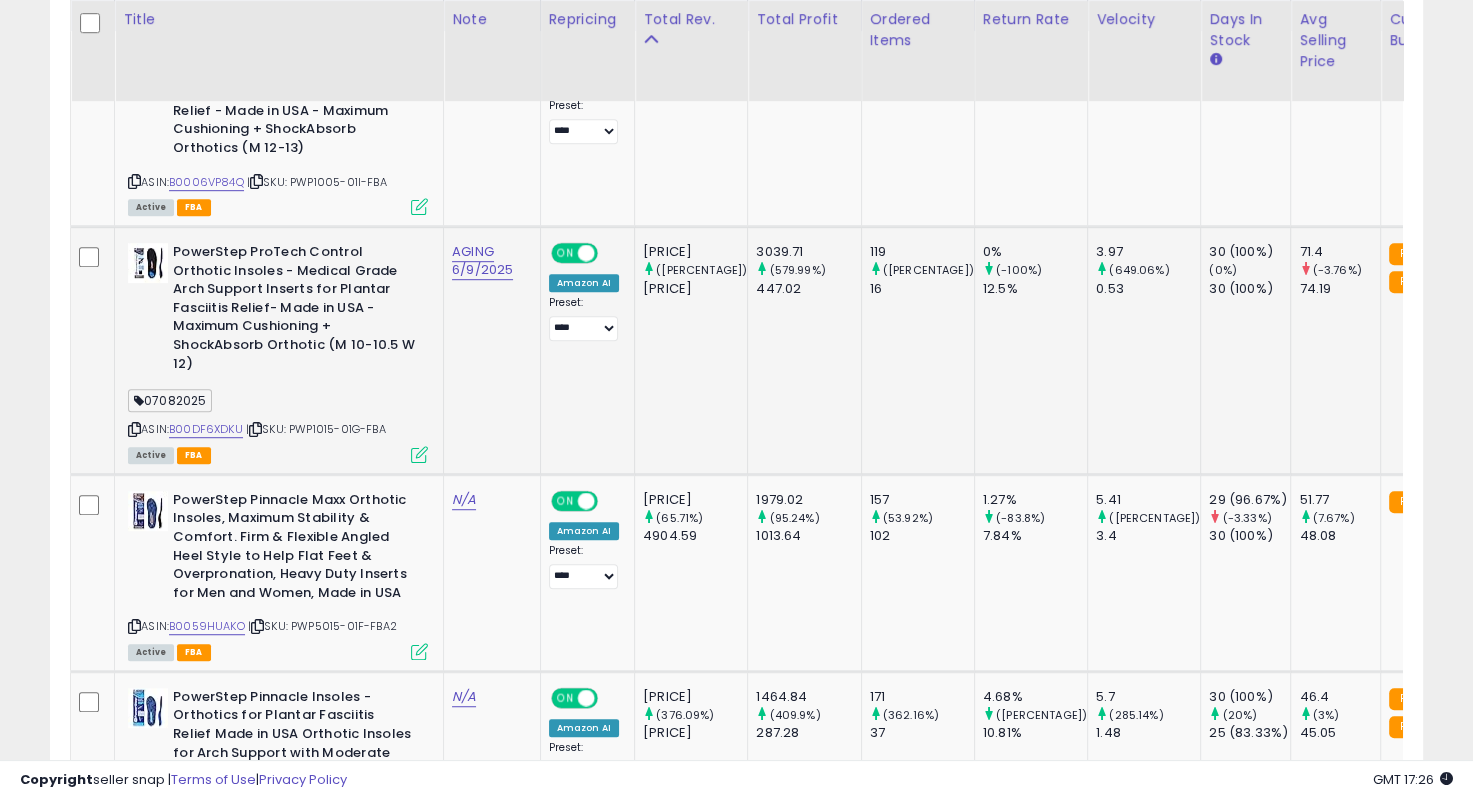 scroll, scrollTop: 890, scrollLeft: 0, axis: vertical 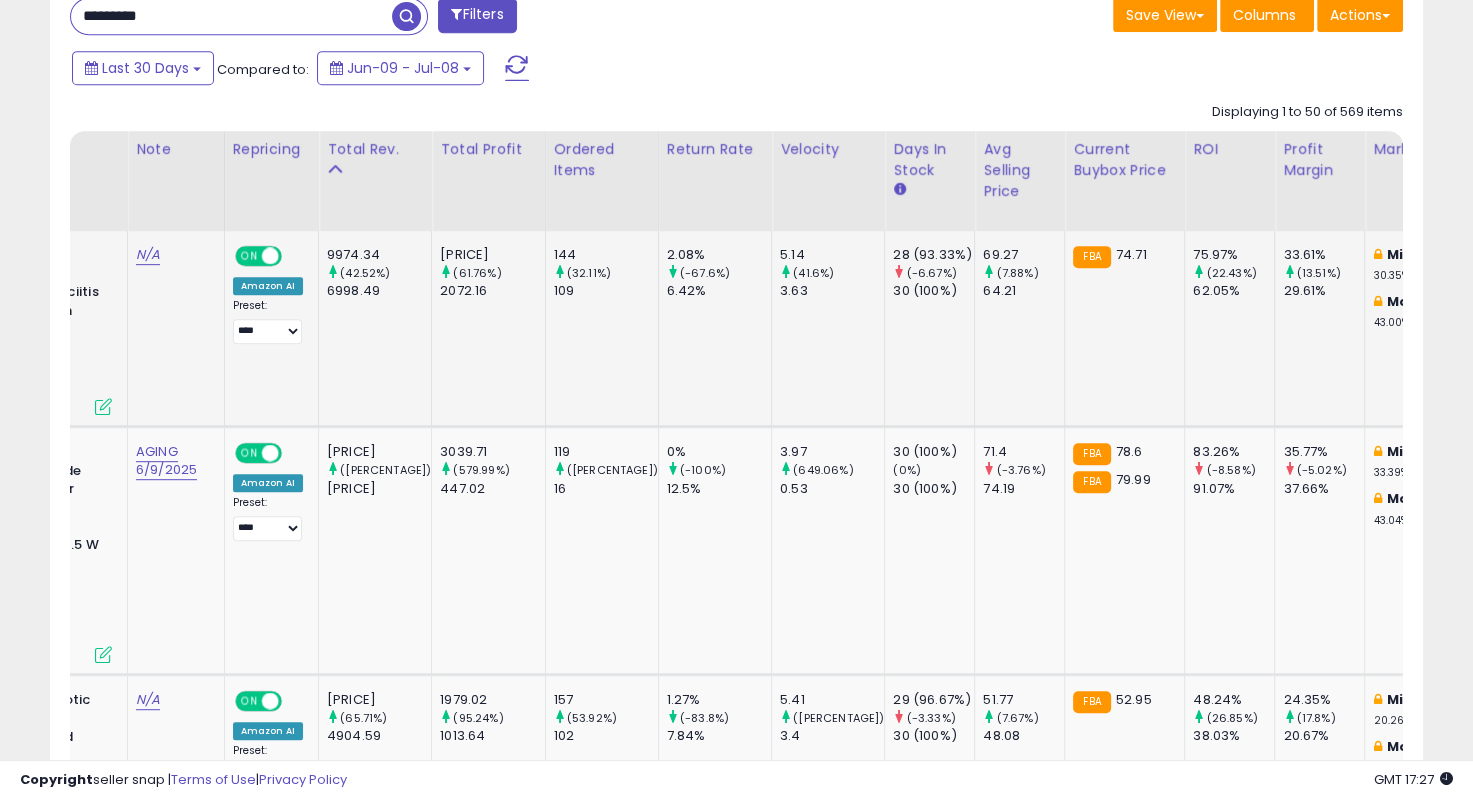 click on "[NUMBER] ([PERCENTAGE]) [NUMBER]" 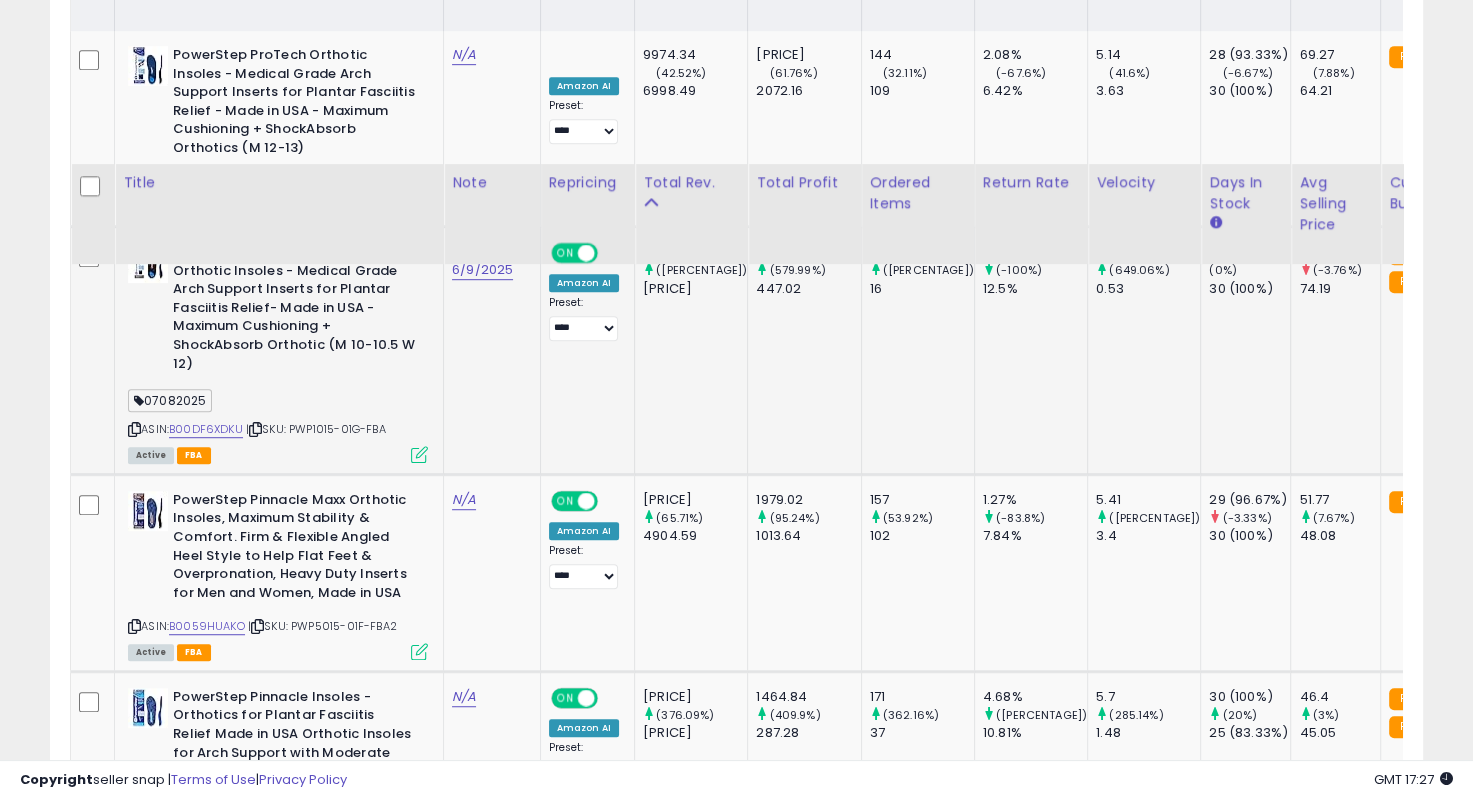 scroll, scrollTop: 1290, scrollLeft: 0, axis: vertical 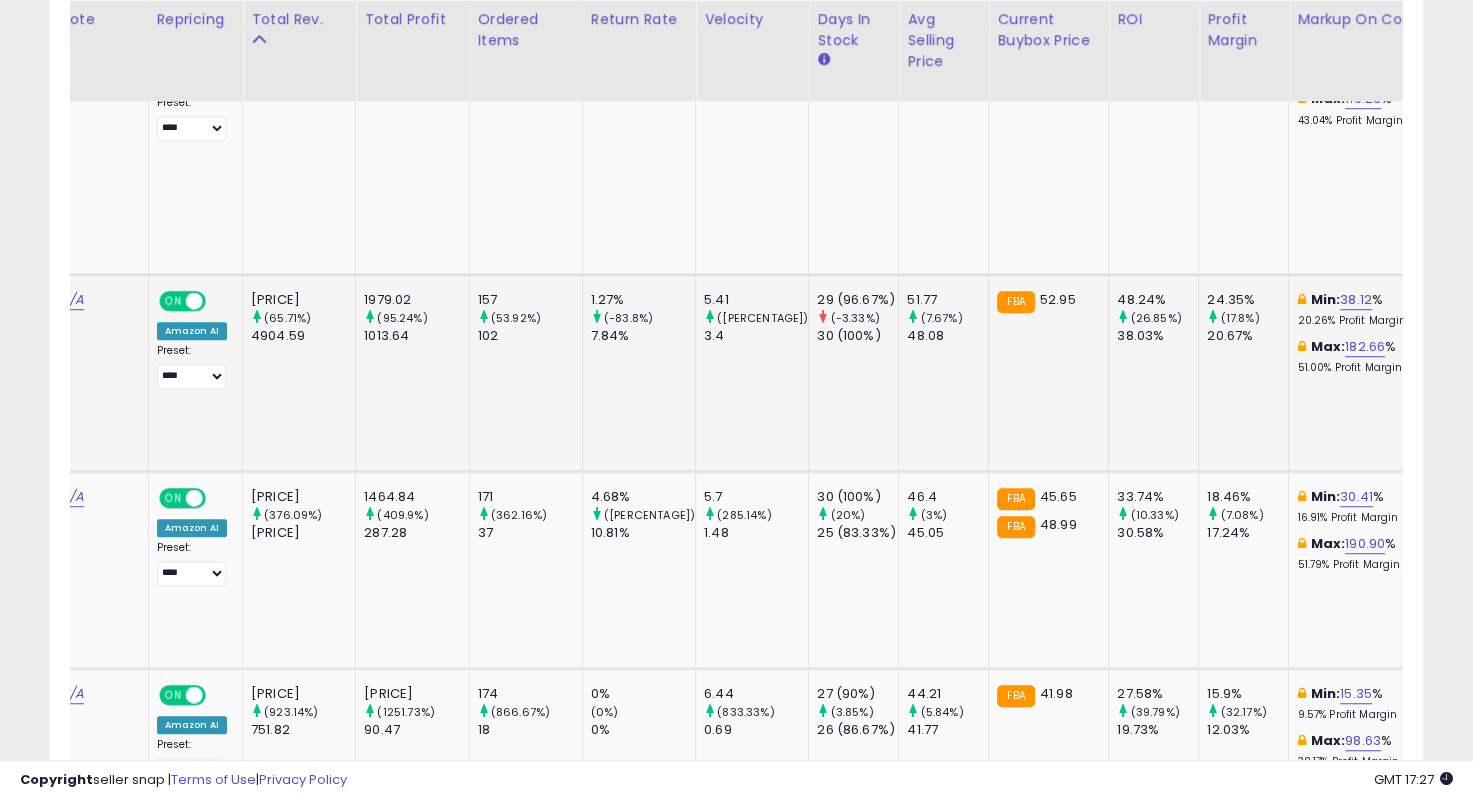 click on "FBA  [PRICE]" 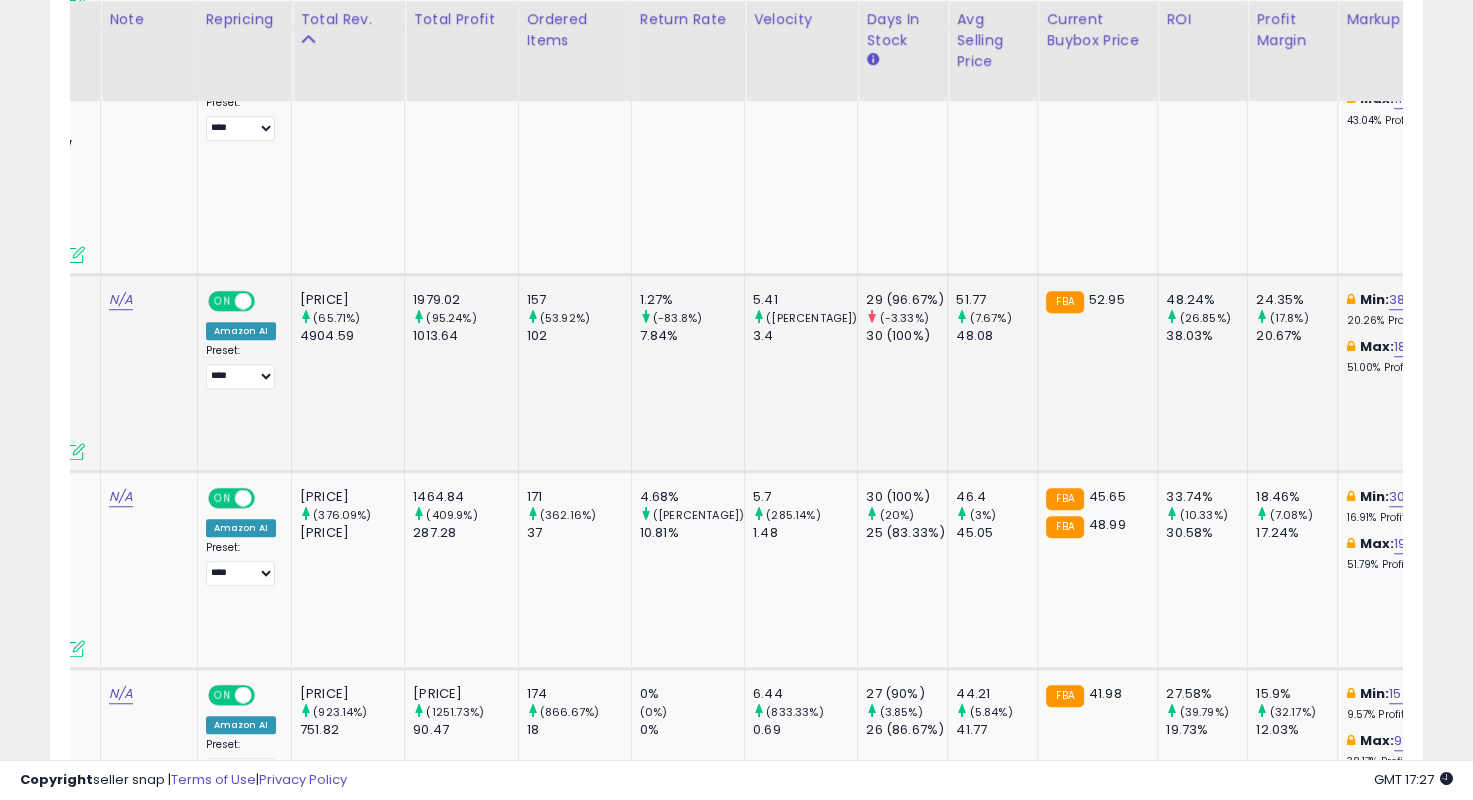 scroll, scrollTop: 0, scrollLeft: 46, axis: horizontal 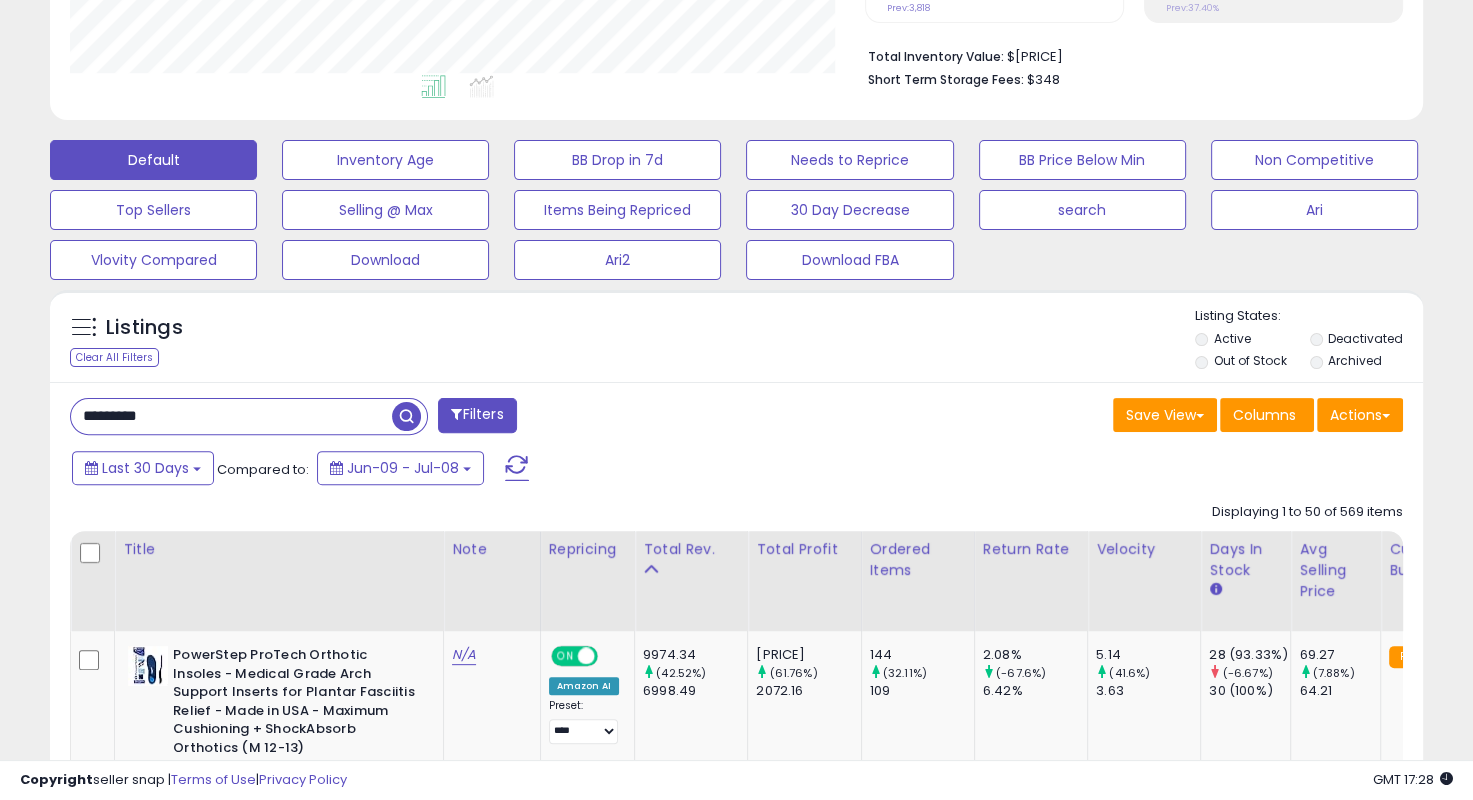 drag, startPoint x: 189, startPoint y: 417, endPoint x: 56, endPoint y: 424, distance: 133.18408 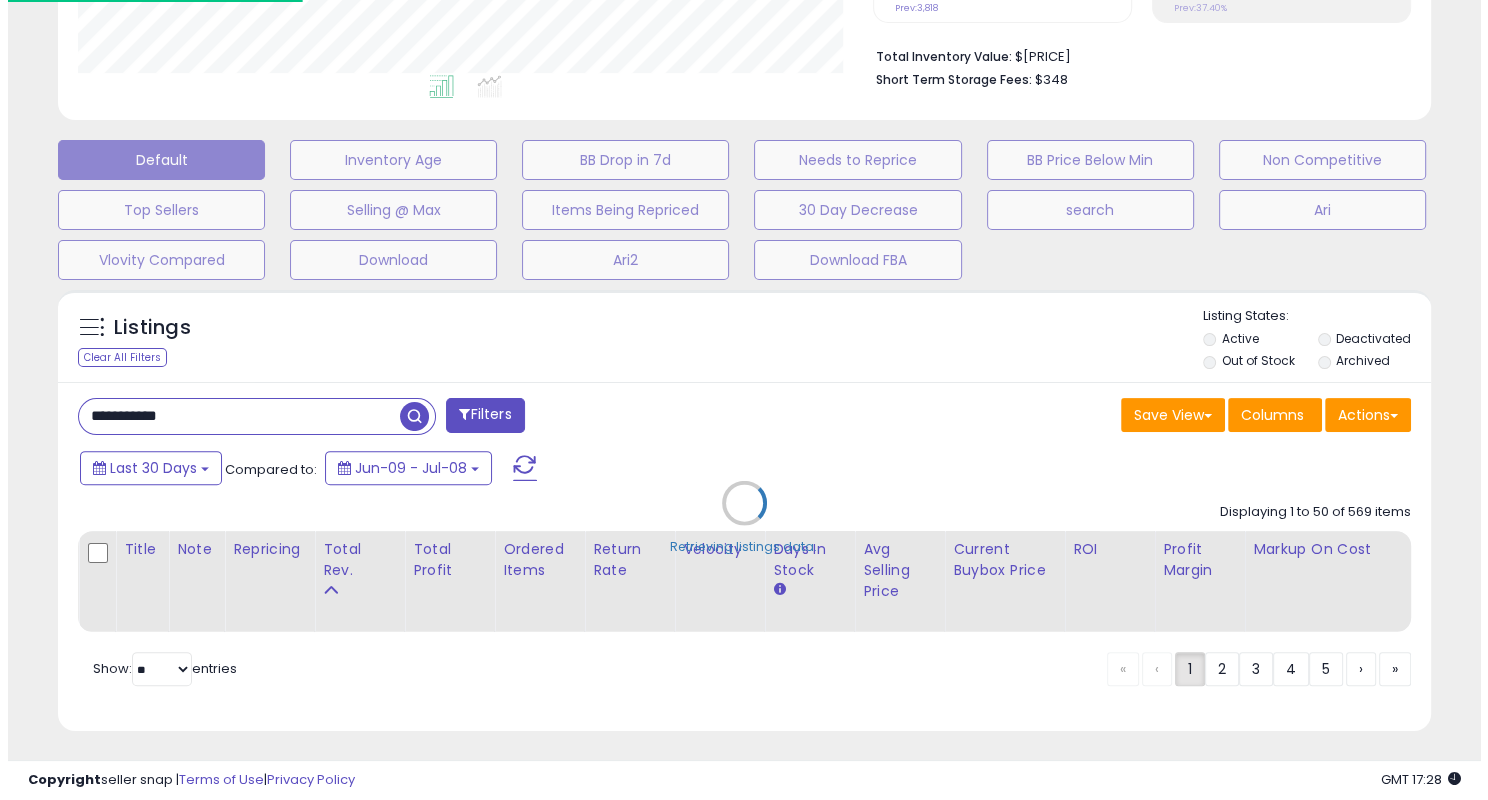 scroll, scrollTop: 999589, scrollLeft: 999196, axis: both 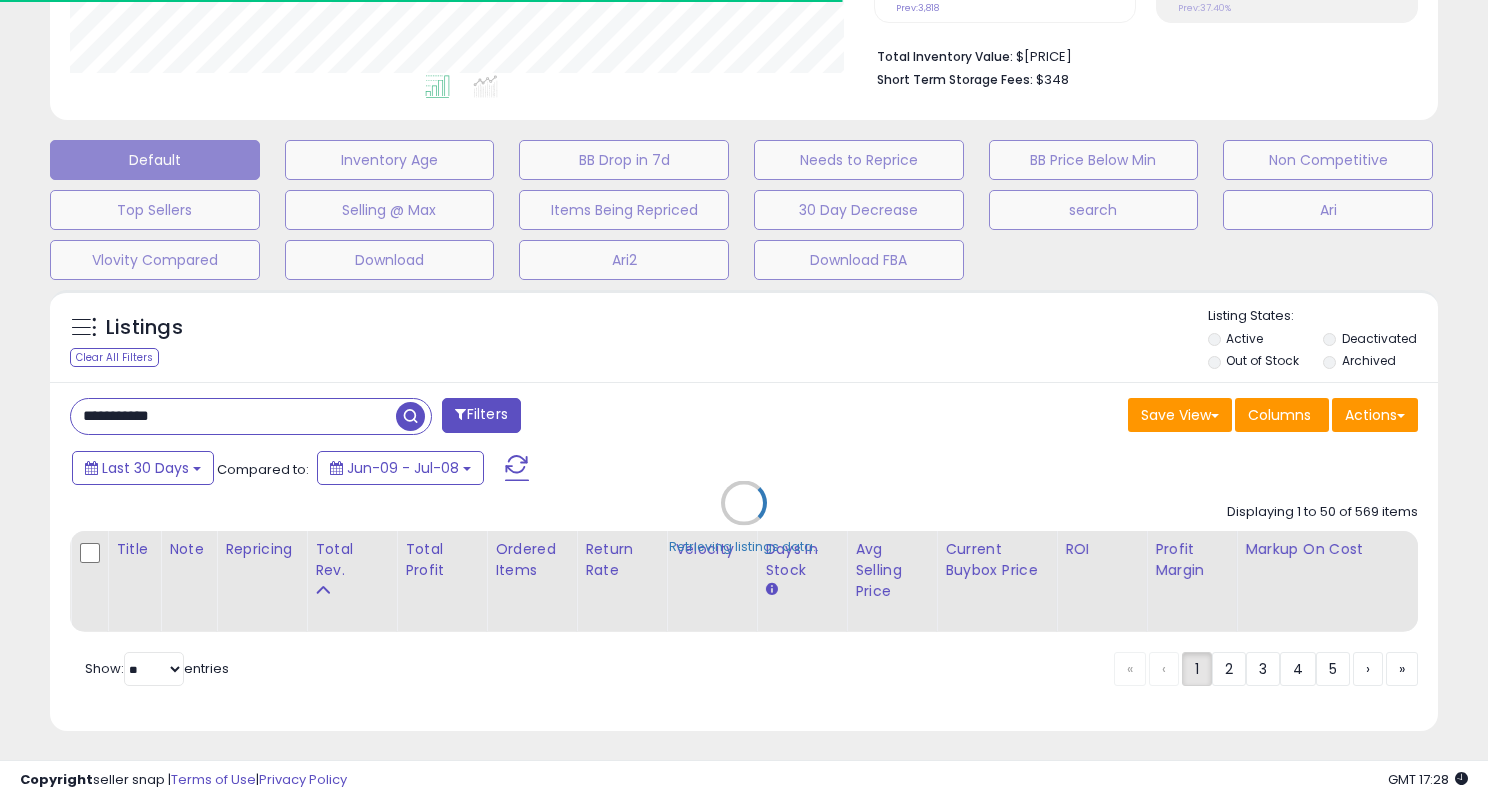 click on "Retrieving listings data.." at bounding box center (744, 518) 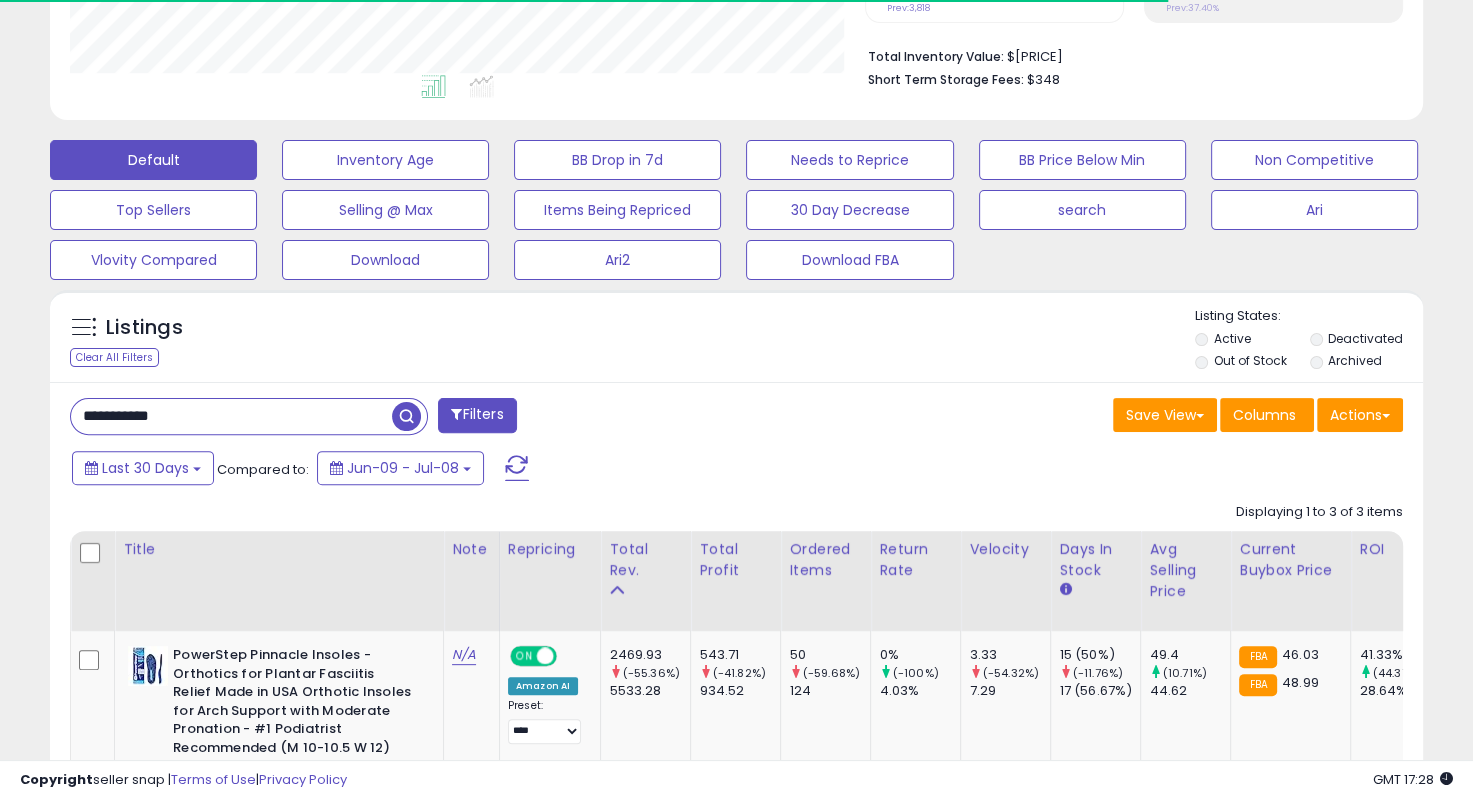 scroll, scrollTop: 409, scrollLeft: 794, axis: both 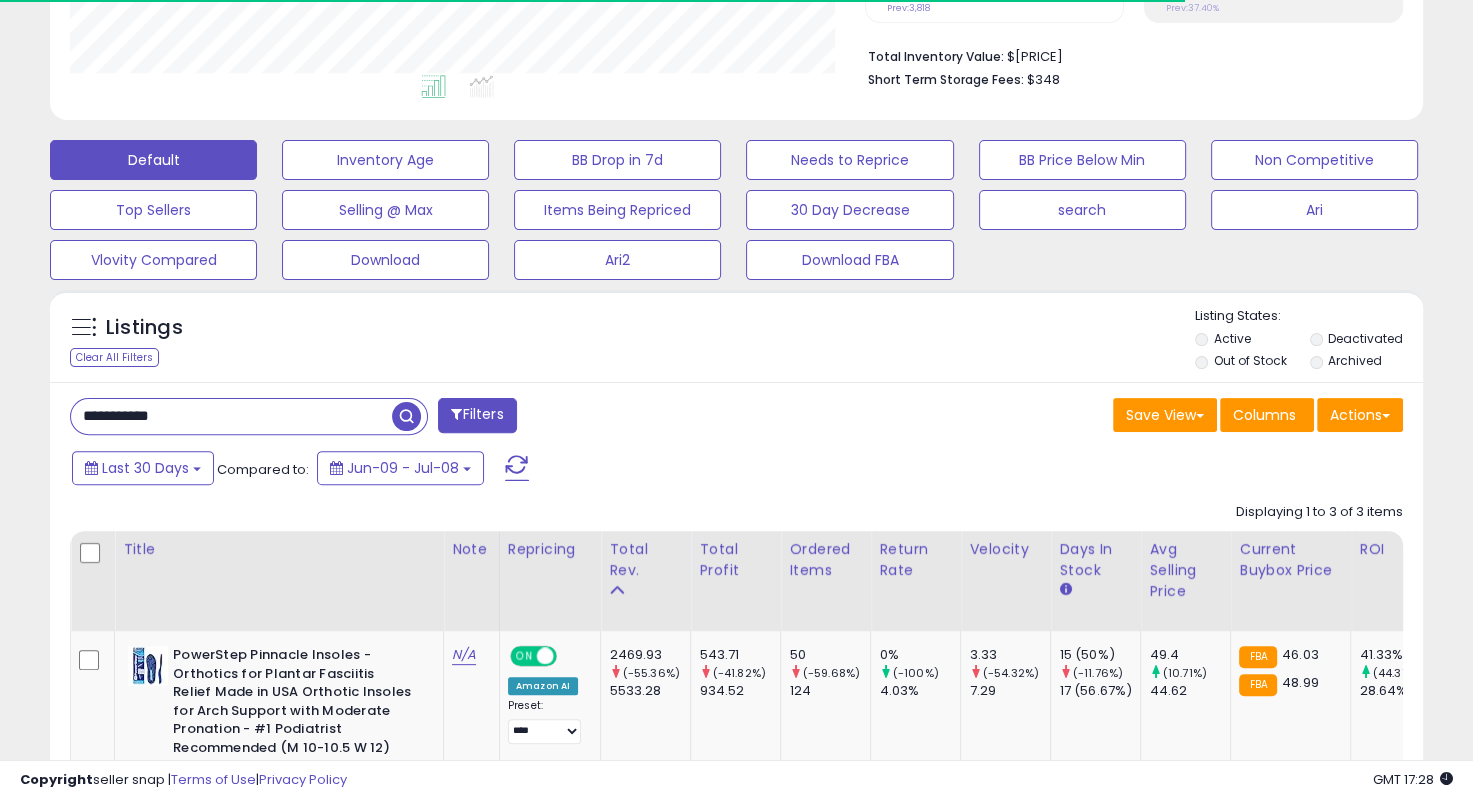 click on "**********" at bounding box center (396, 418) 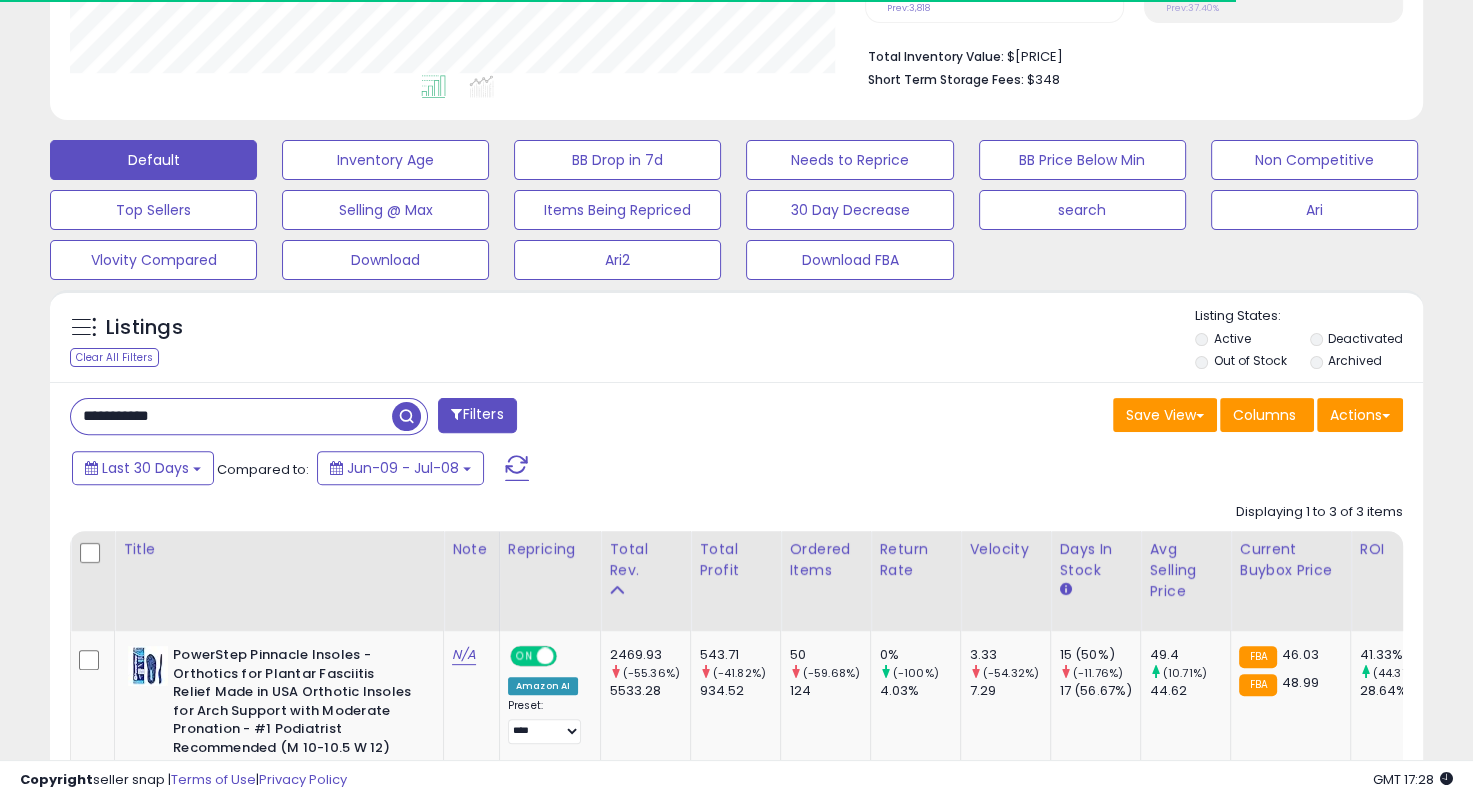 scroll, scrollTop: 890, scrollLeft: 0, axis: vertical 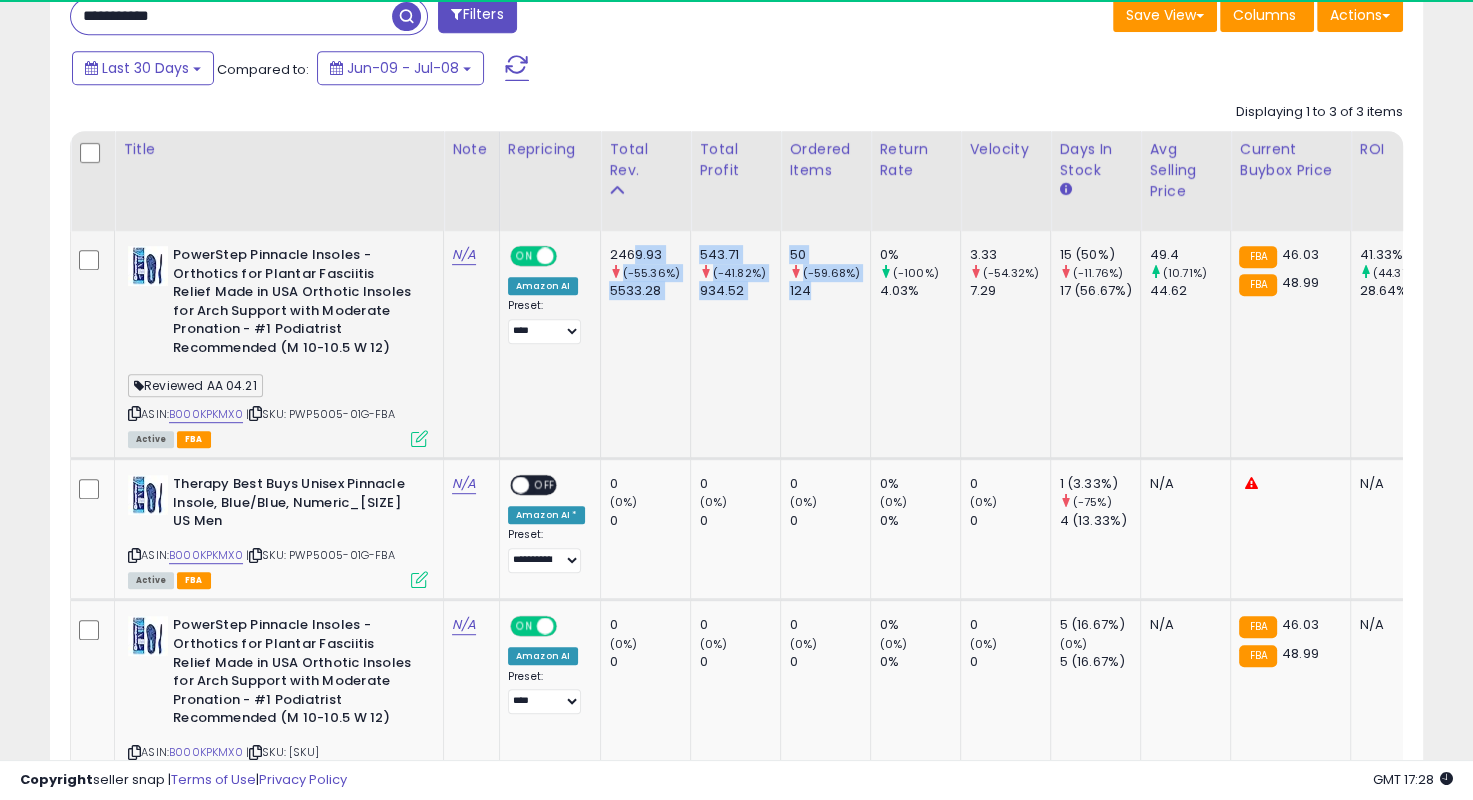 drag, startPoint x: 627, startPoint y: 256, endPoint x: 812, endPoint y: 302, distance: 190.63315 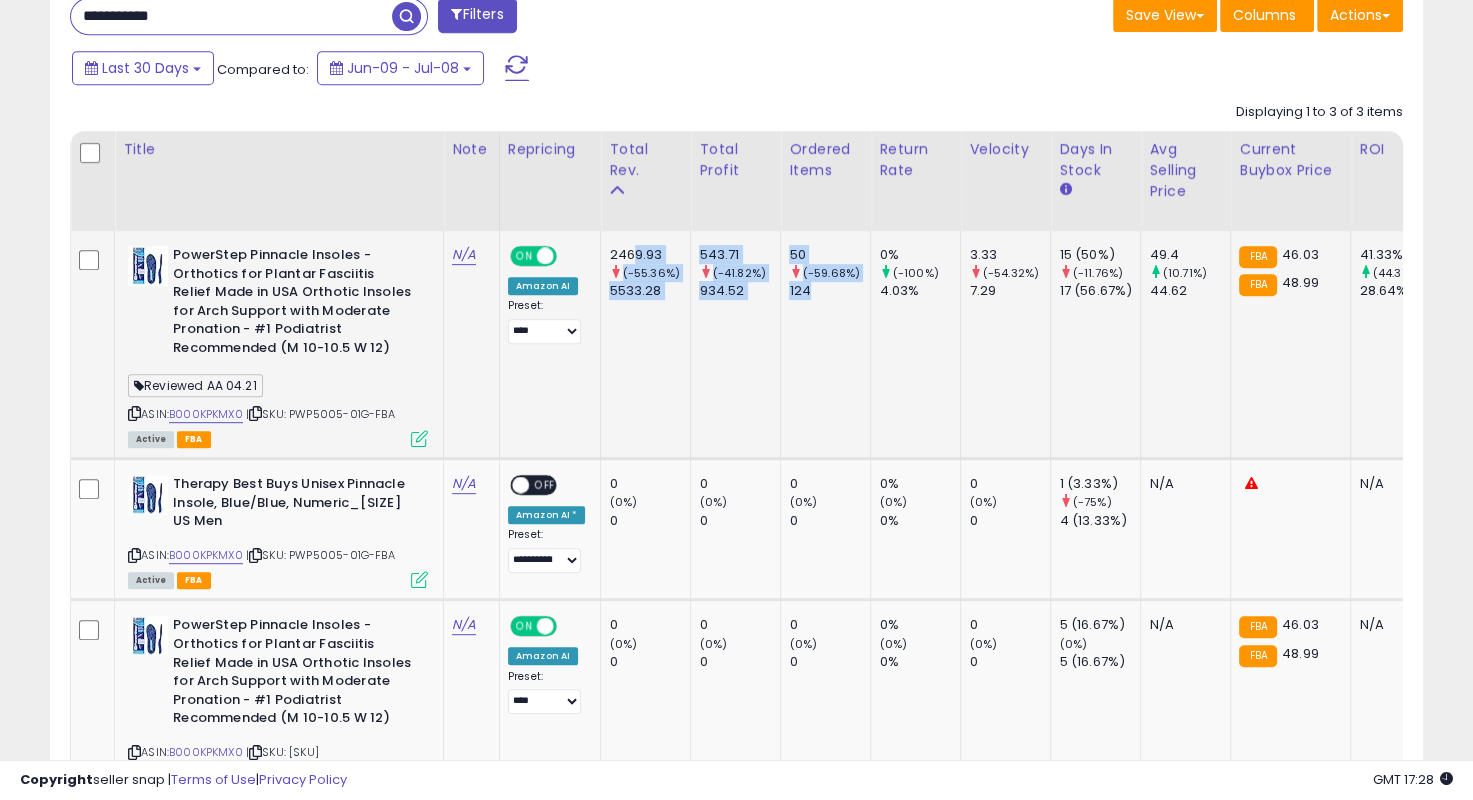 drag, startPoint x: 819, startPoint y: 297, endPoint x: 628, endPoint y: 246, distance: 197.69168 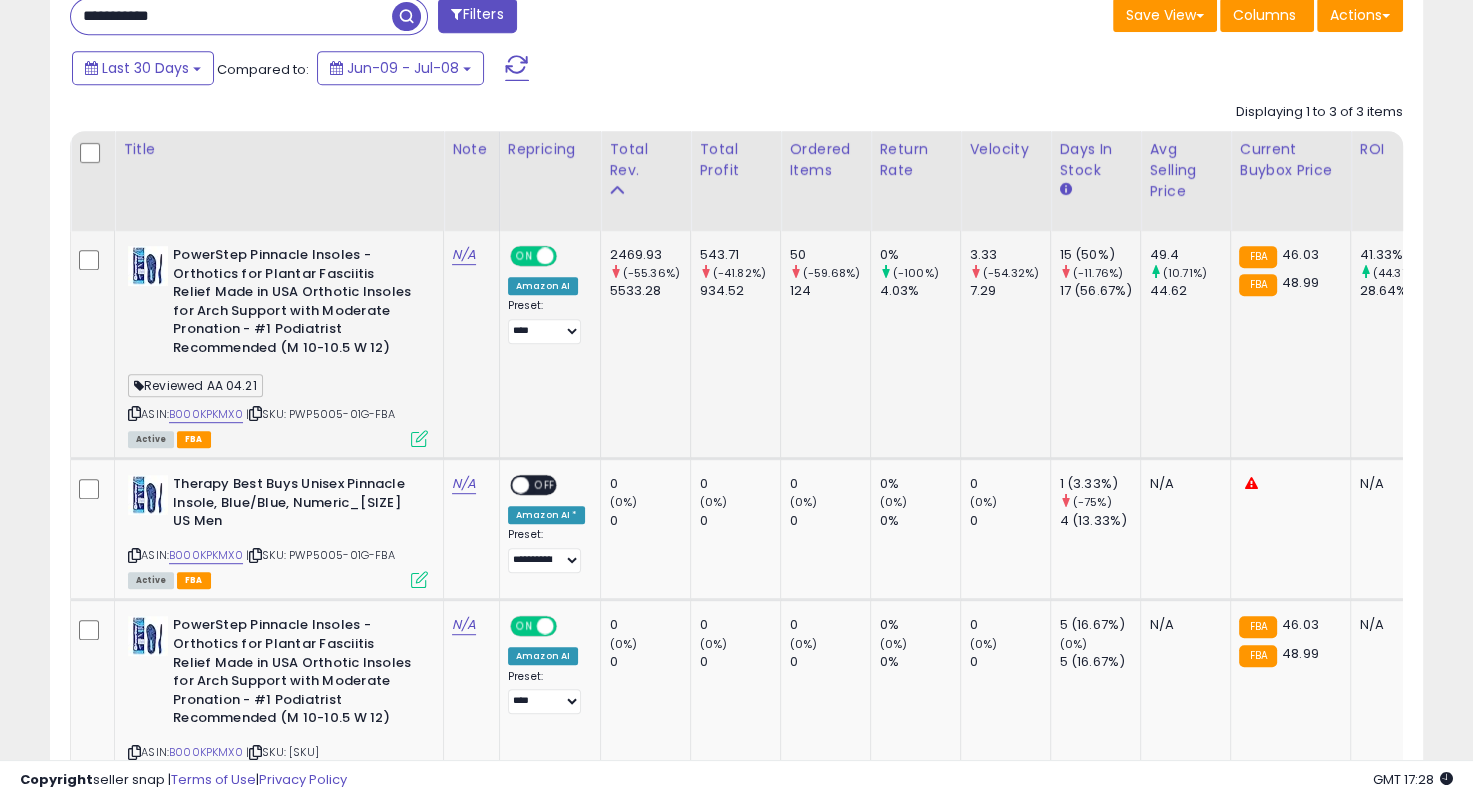 scroll, scrollTop: 0, scrollLeft: 85, axis: horizontal 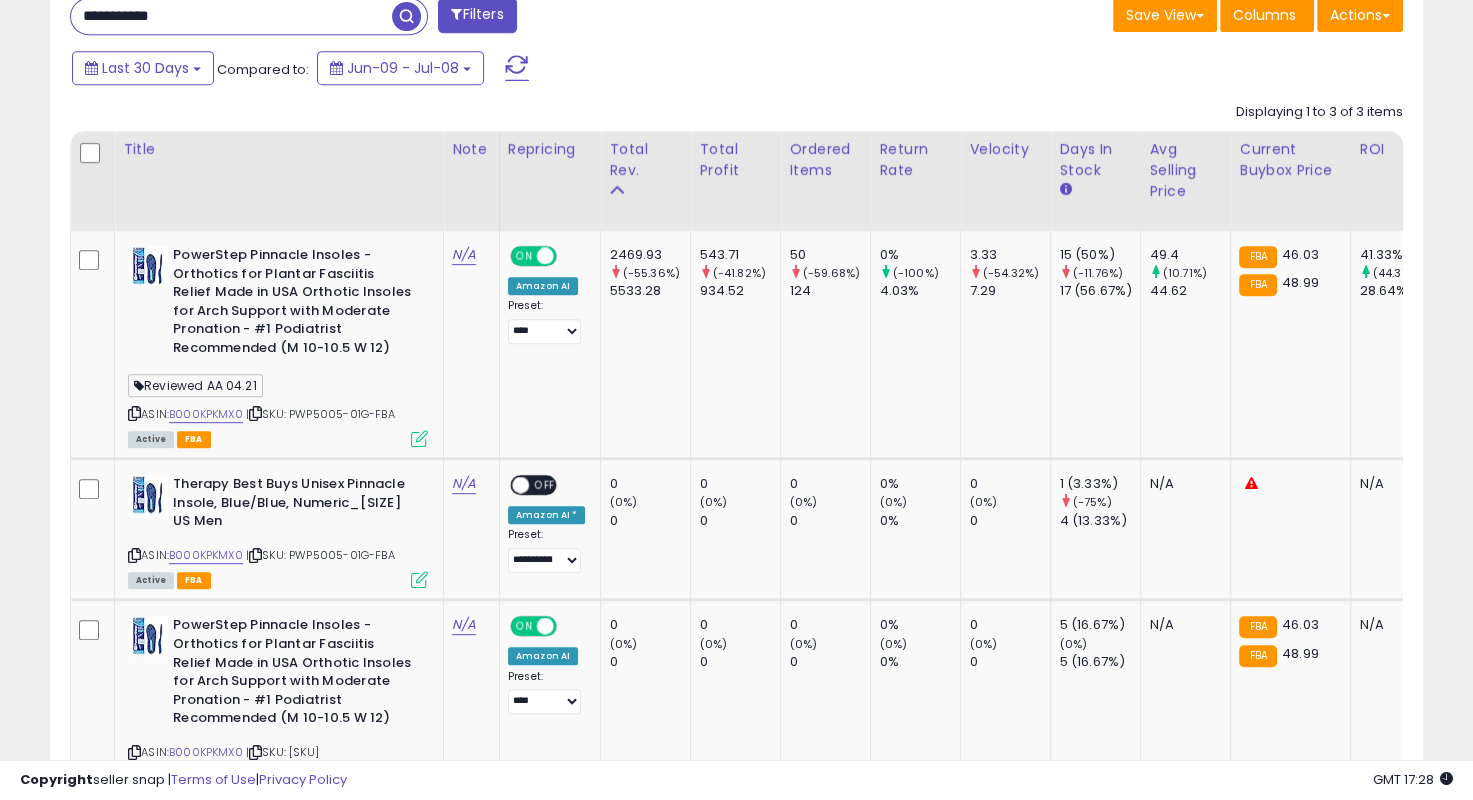 drag, startPoint x: 208, startPoint y: 17, endPoint x: 180, endPoint y: 15, distance: 28.071337 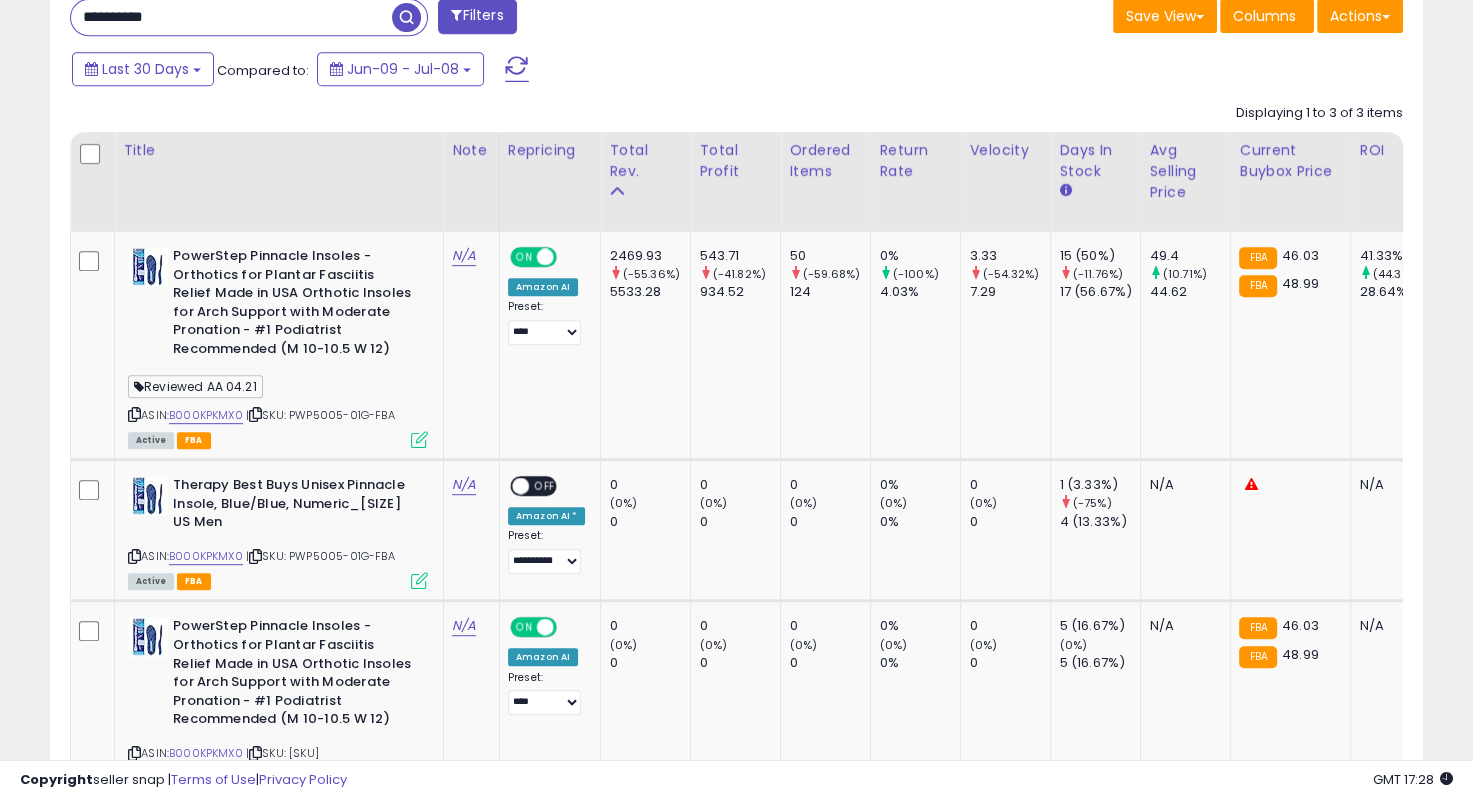 type on "**********" 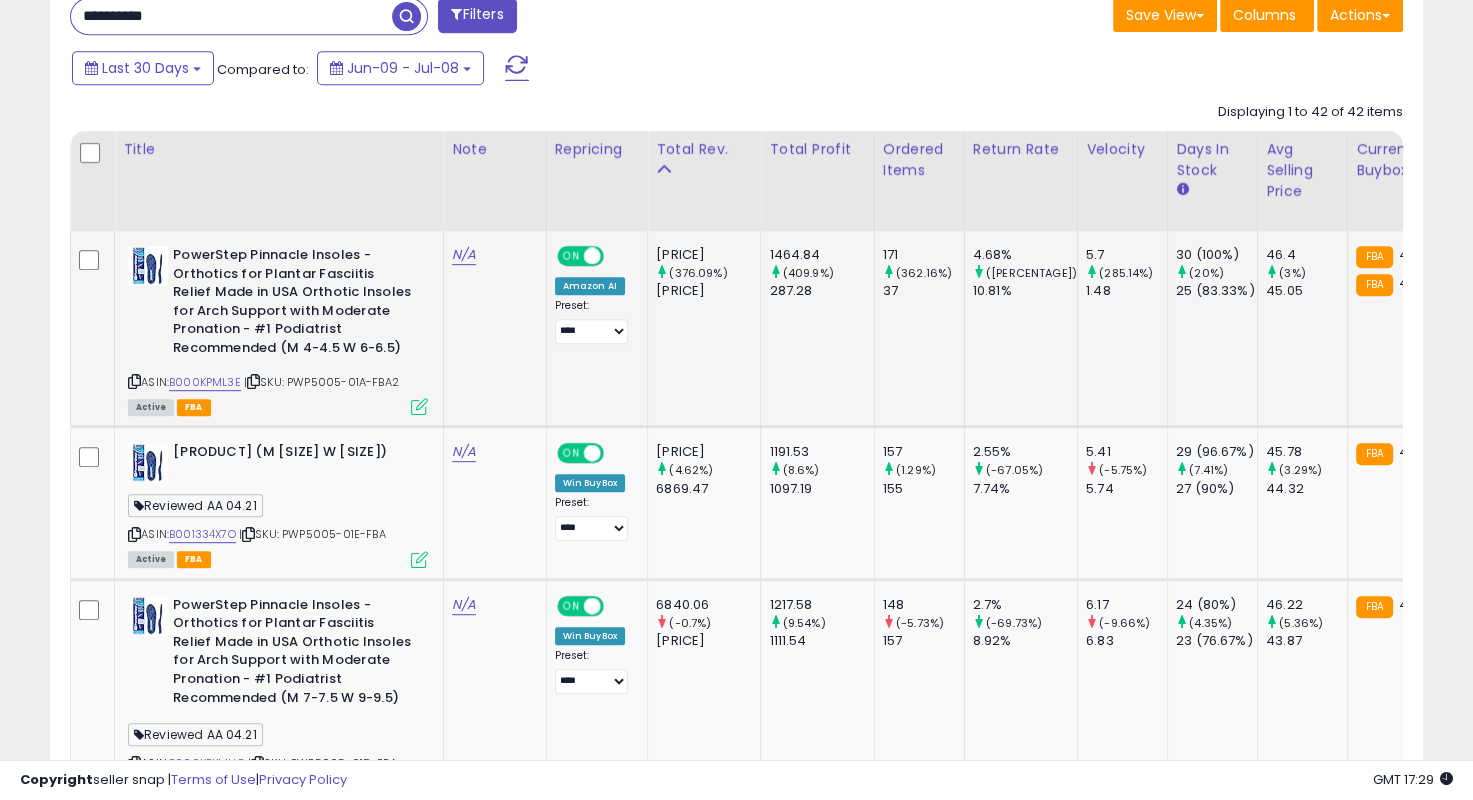 drag, startPoint x: 588, startPoint y: 395, endPoint x: 704, endPoint y: 398, distance: 116.03879 